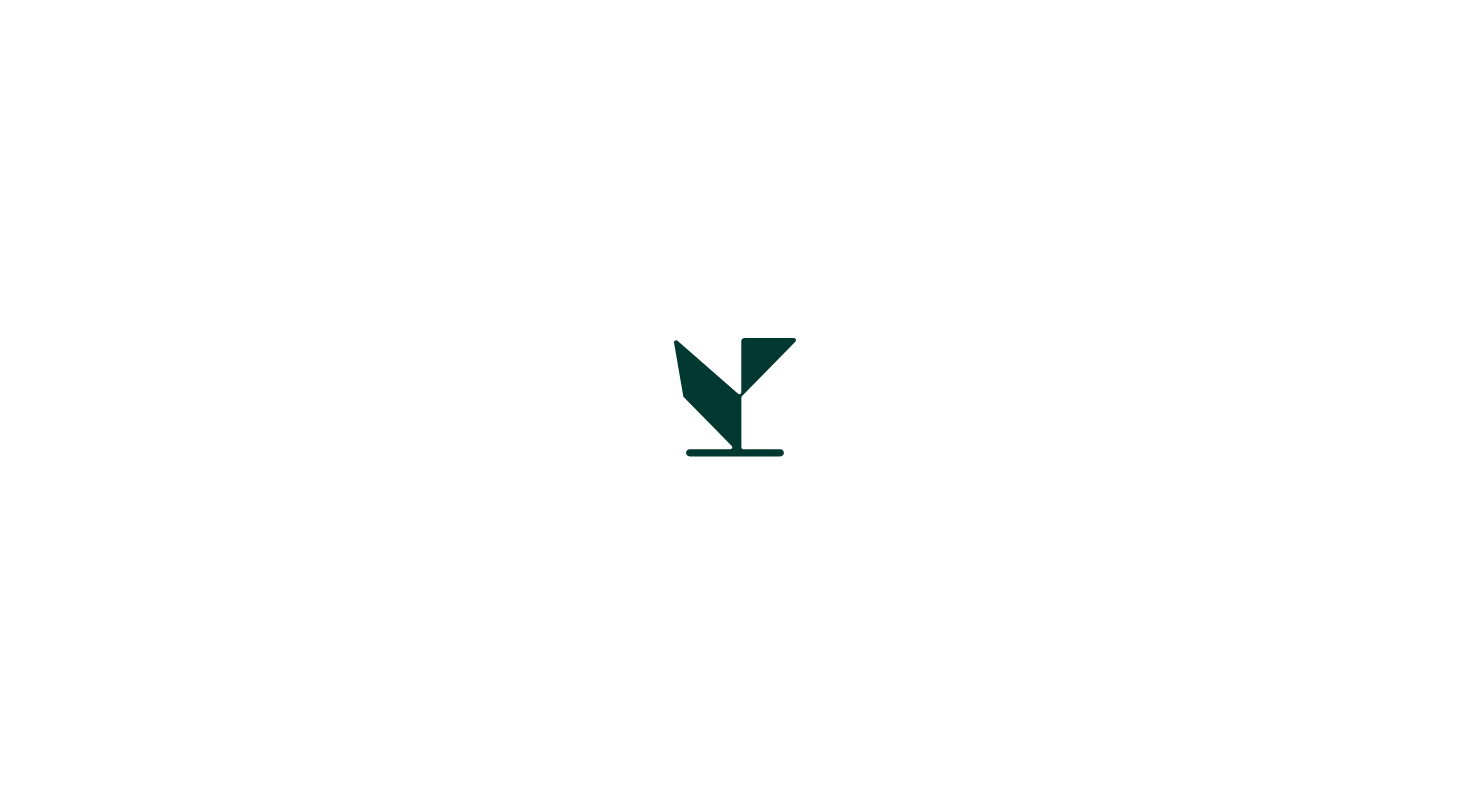 scroll, scrollTop: 0, scrollLeft: 0, axis: both 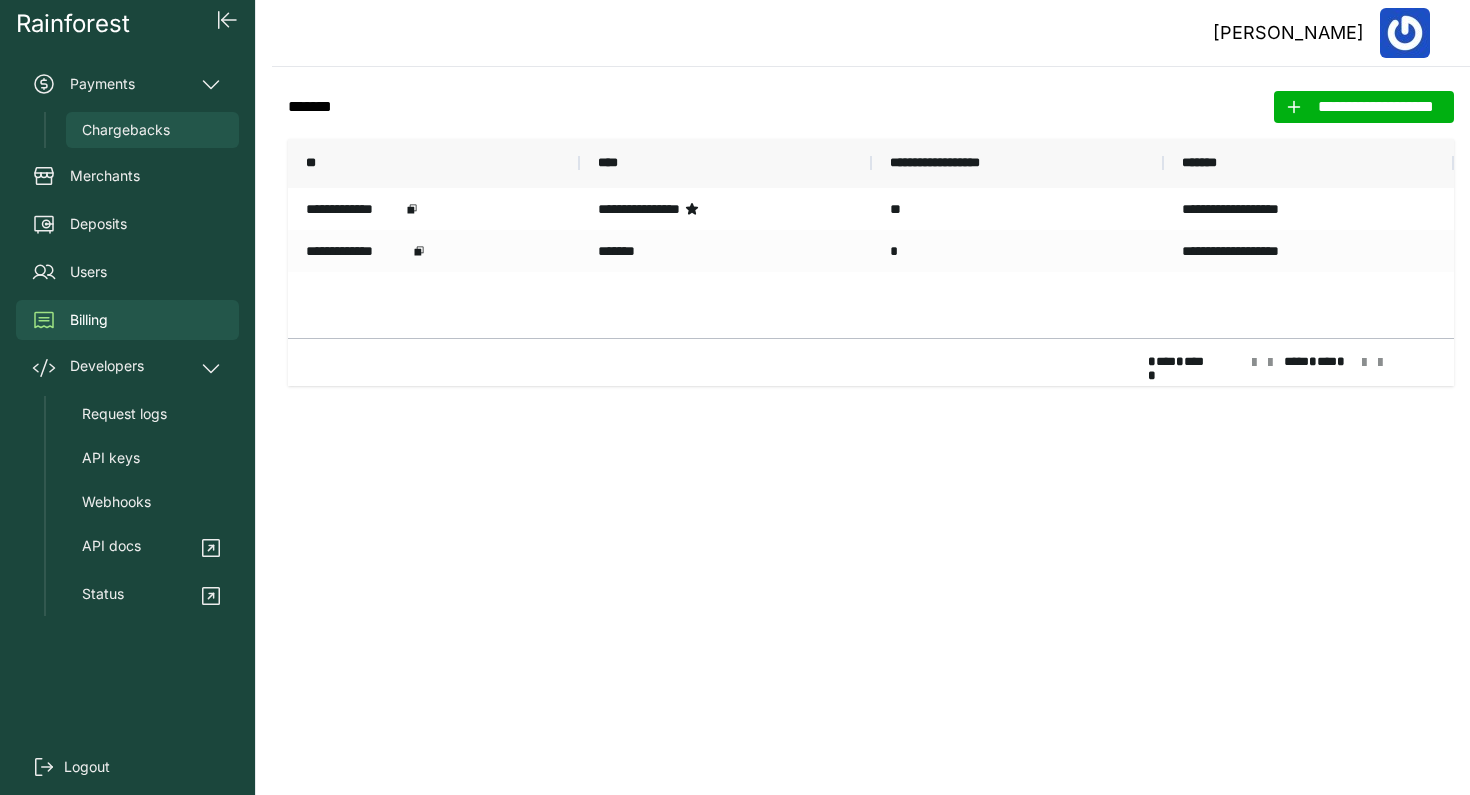 click on "Chargebacks" at bounding box center (126, 130) 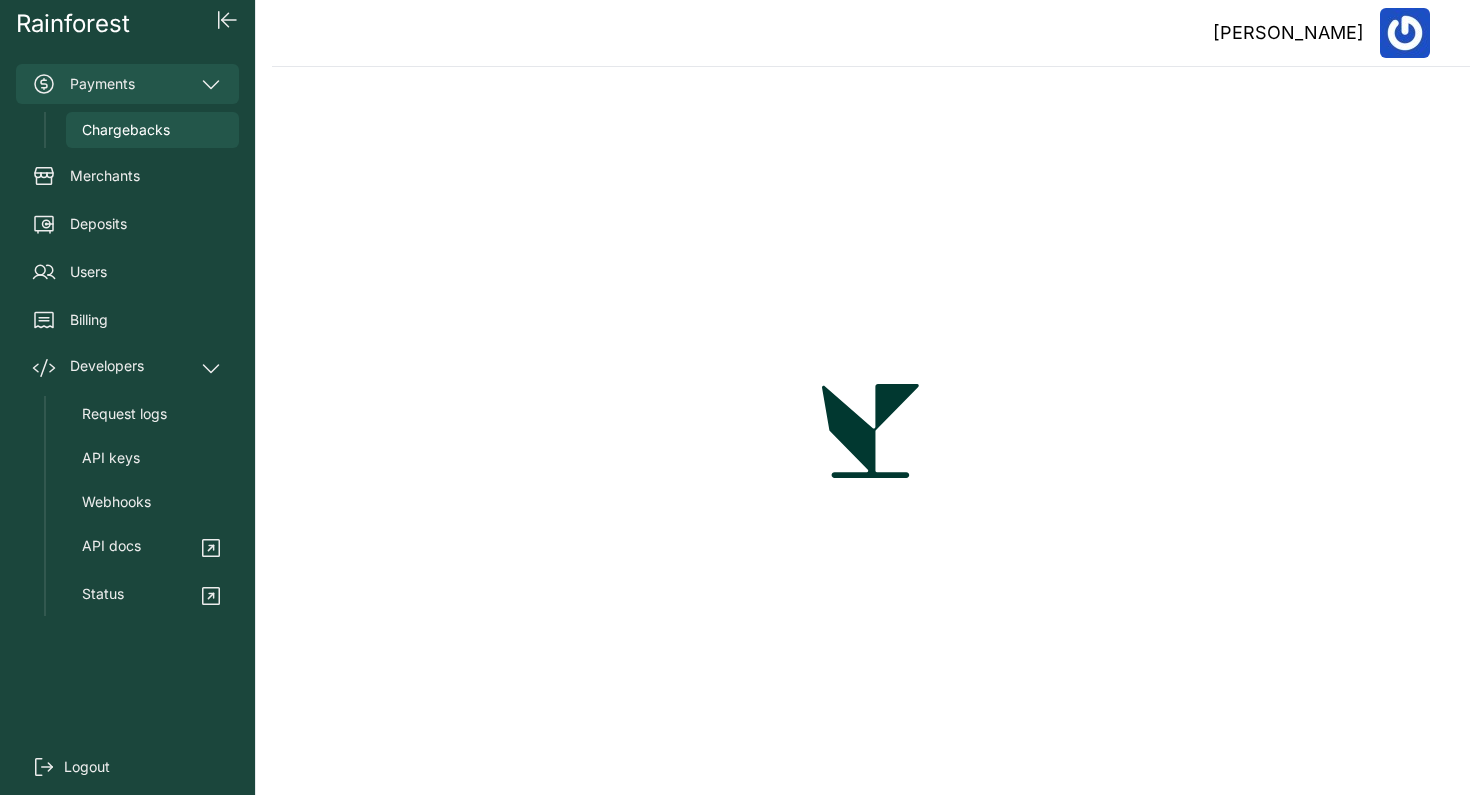 click on "Payments" at bounding box center [127, 84] 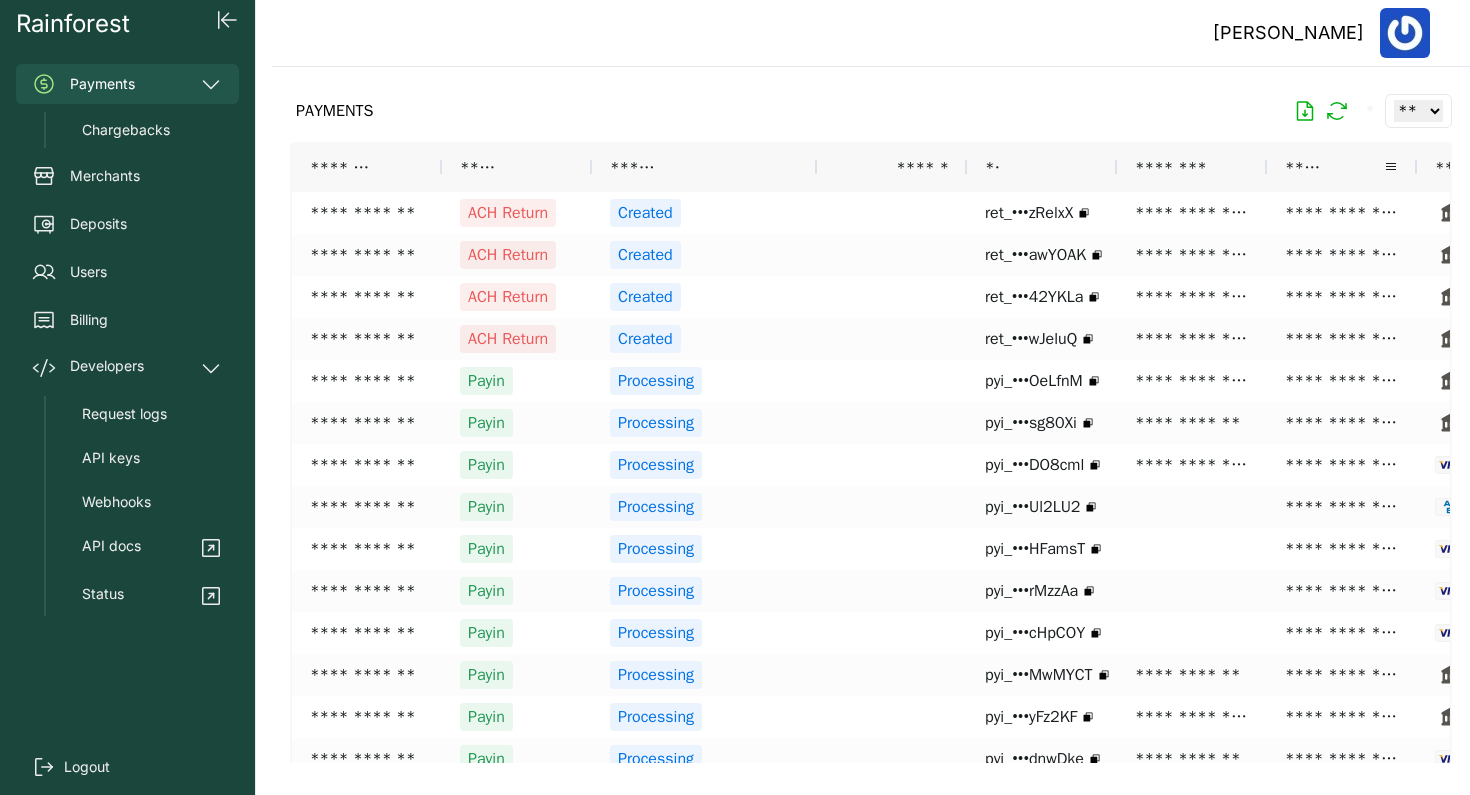 click on "*****" at bounding box center (1342, 167) 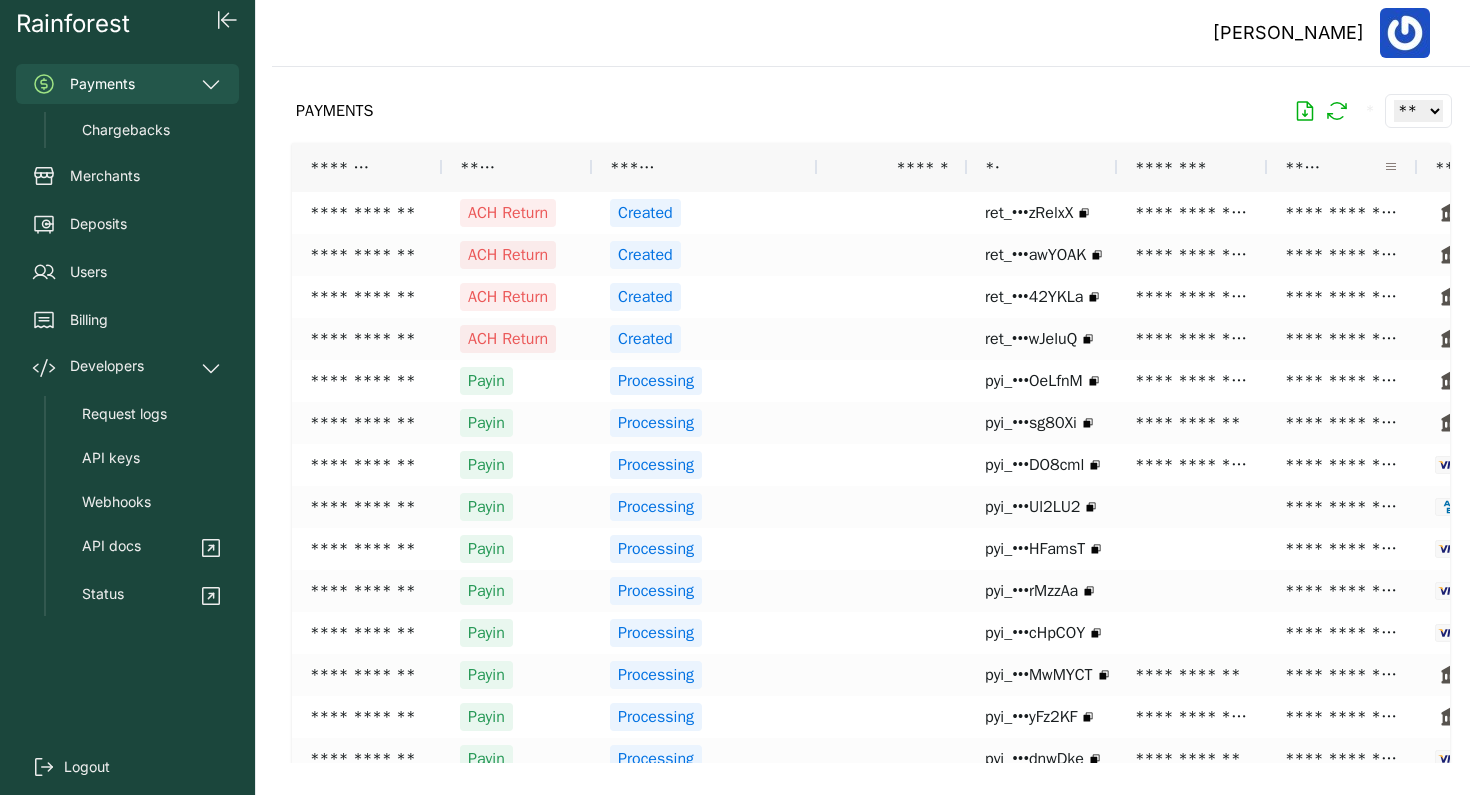 click at bounding box center [1391, 167] 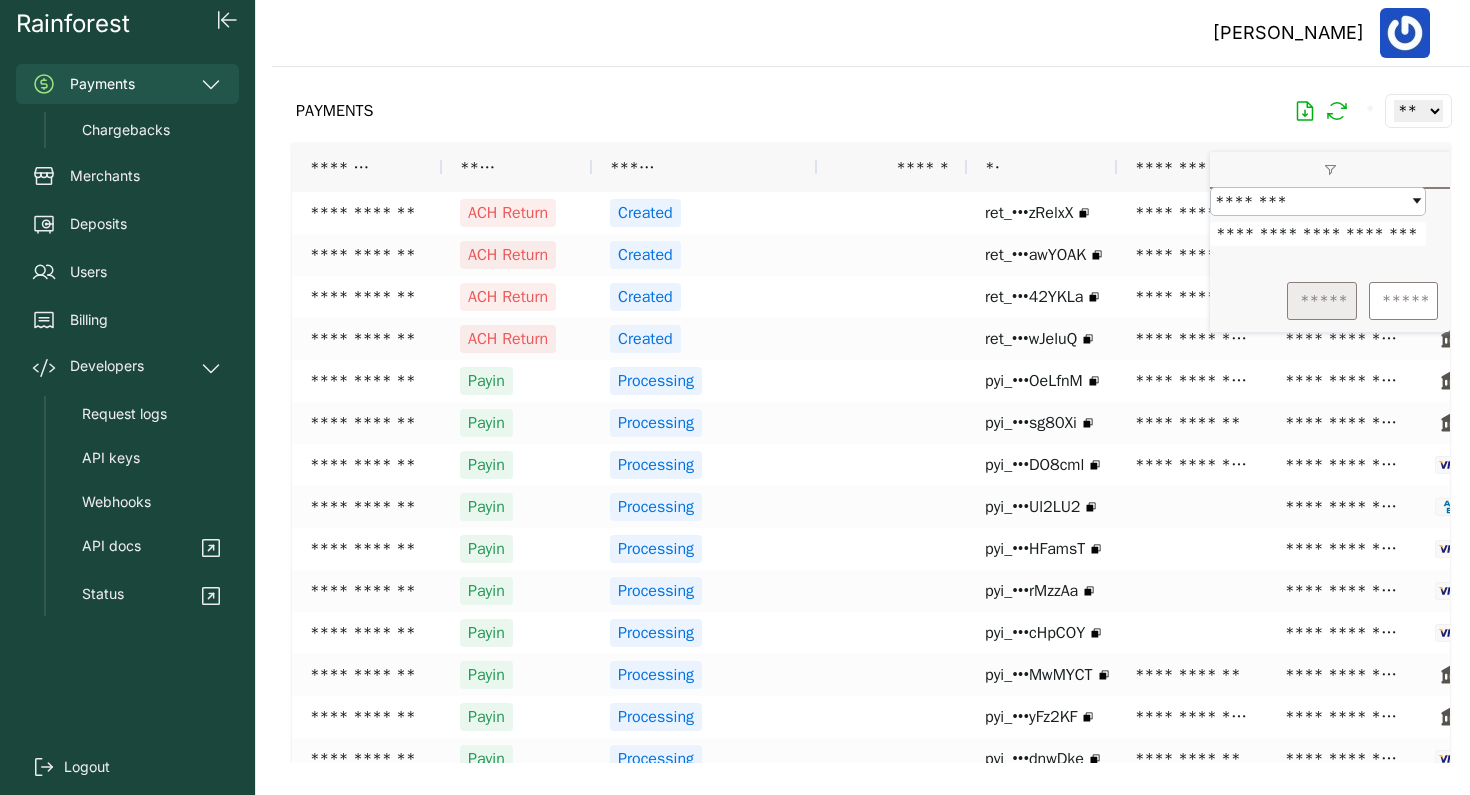 type on "**********" 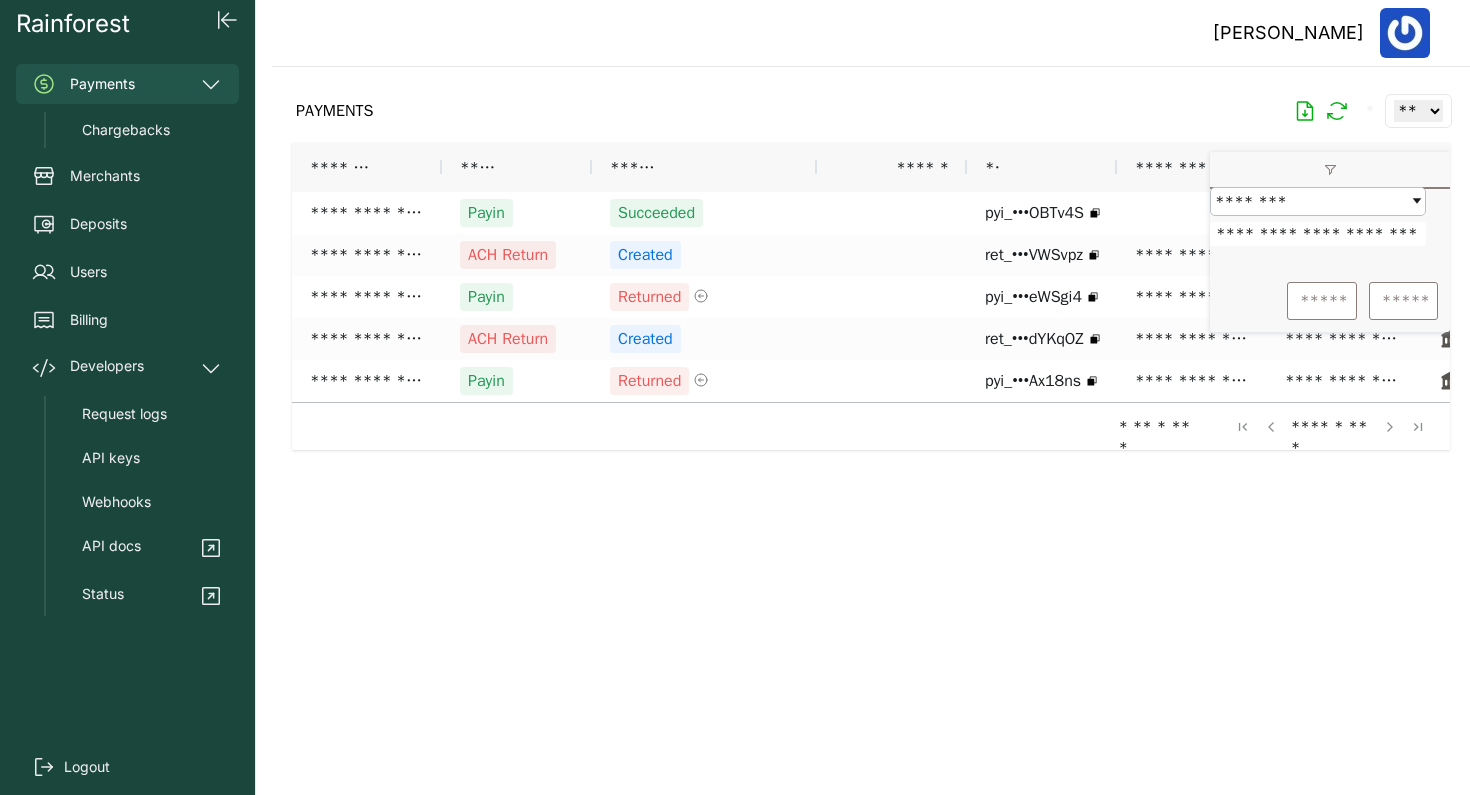 click on "[PERSON_NAME]" at bounding box center (871, 33) 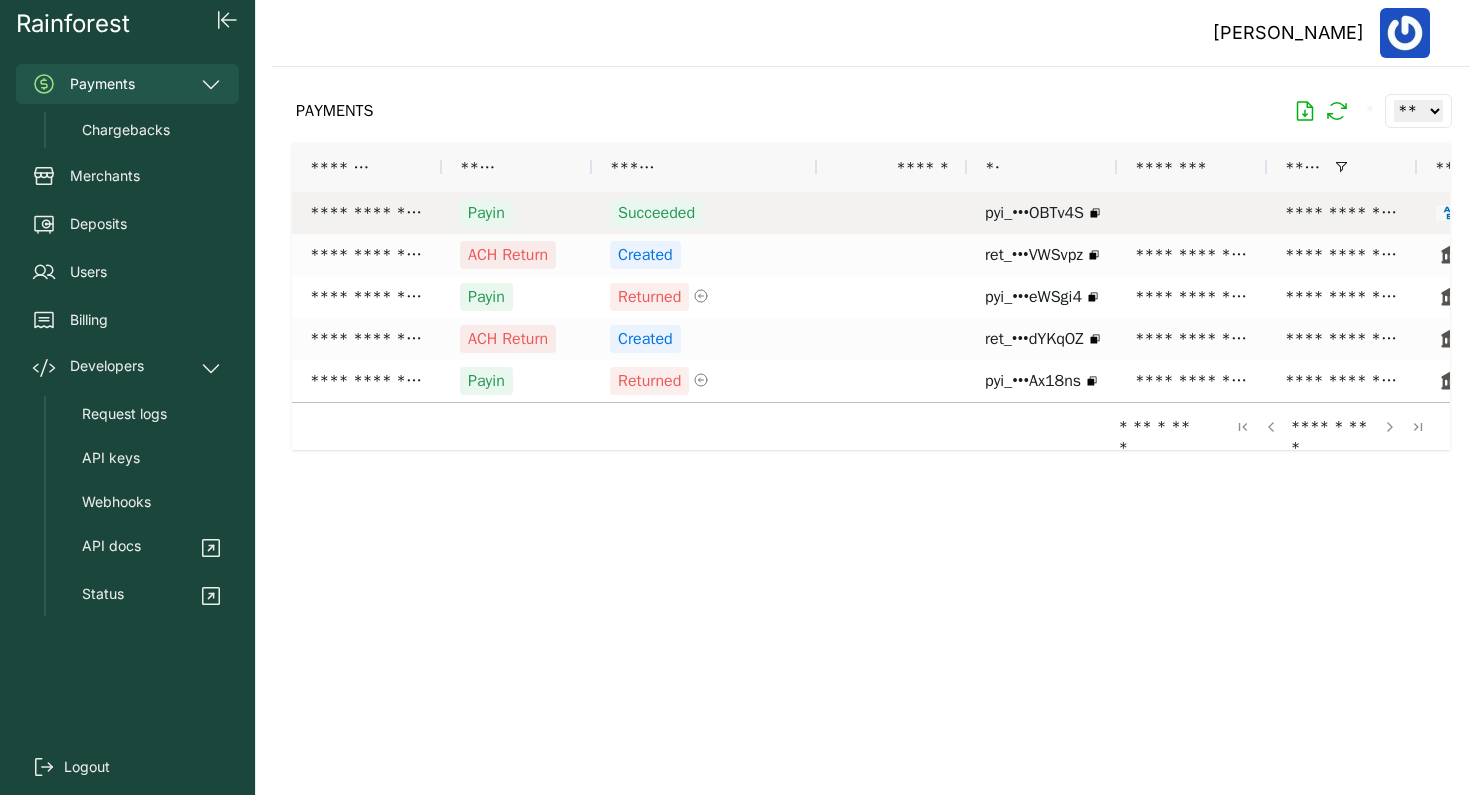 scroll, scrollTop: 0, scrollLeft: 132, axis: horizontal 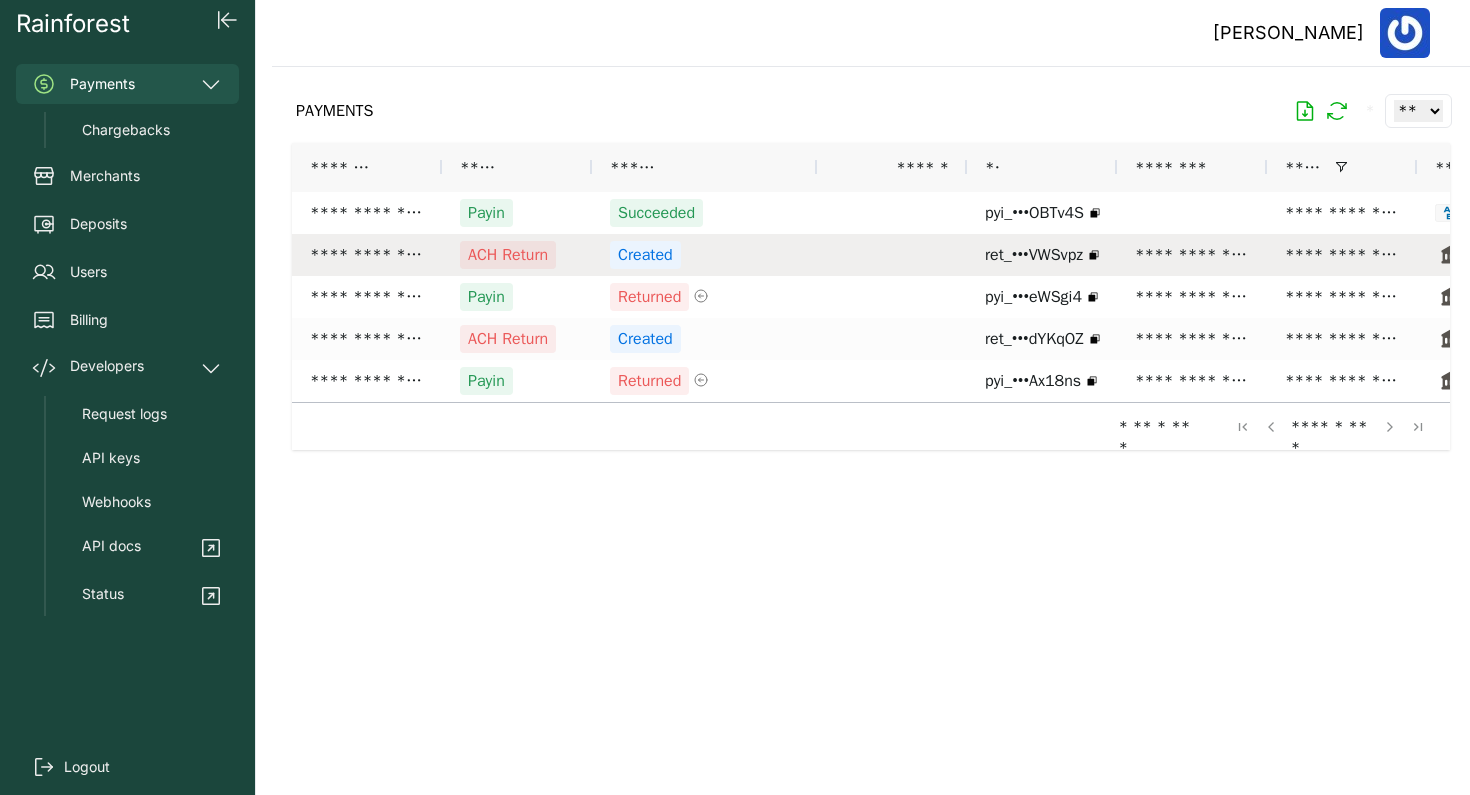 click on "Created" at bounding box center (704, 255) 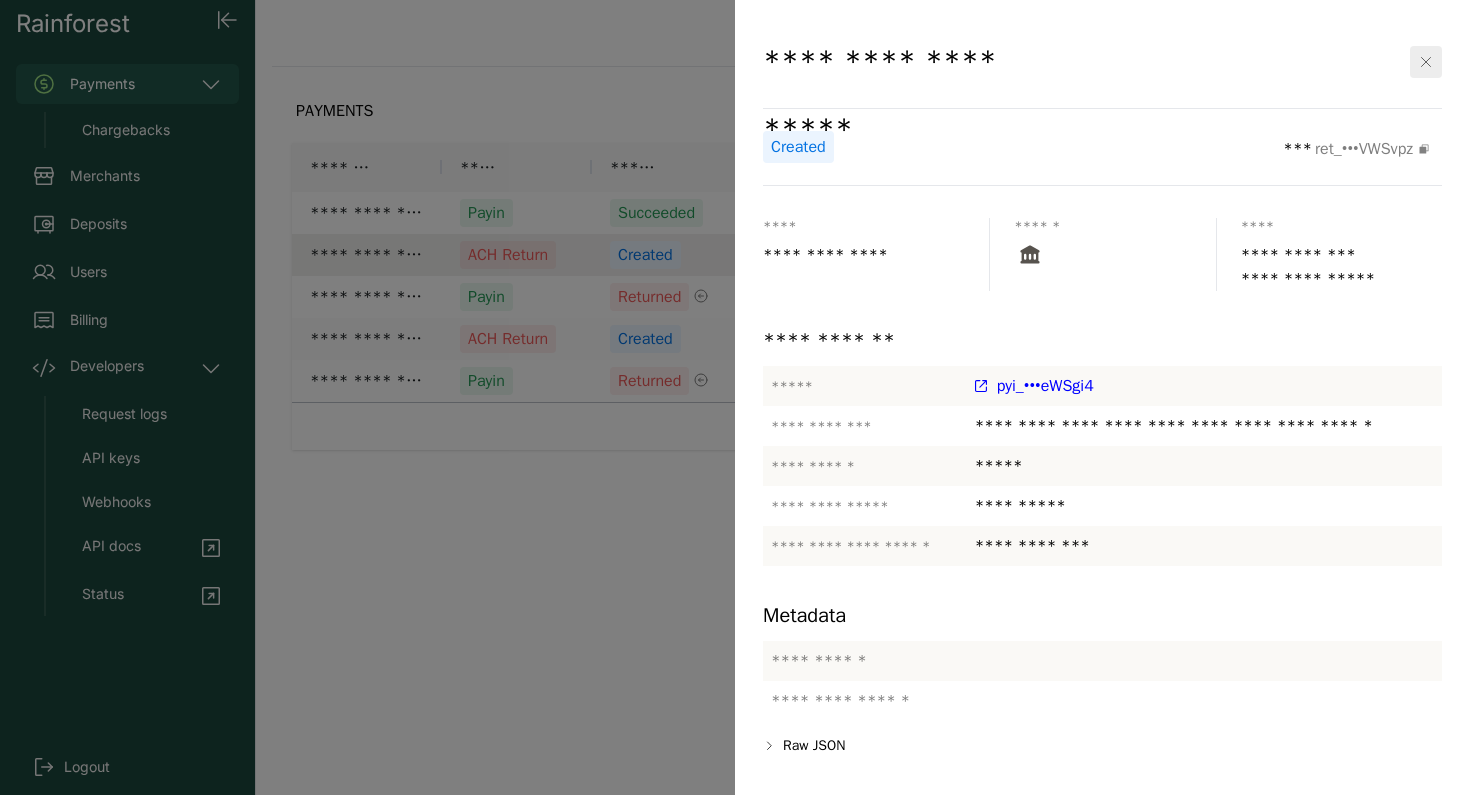click at bounding box center [735, 397] 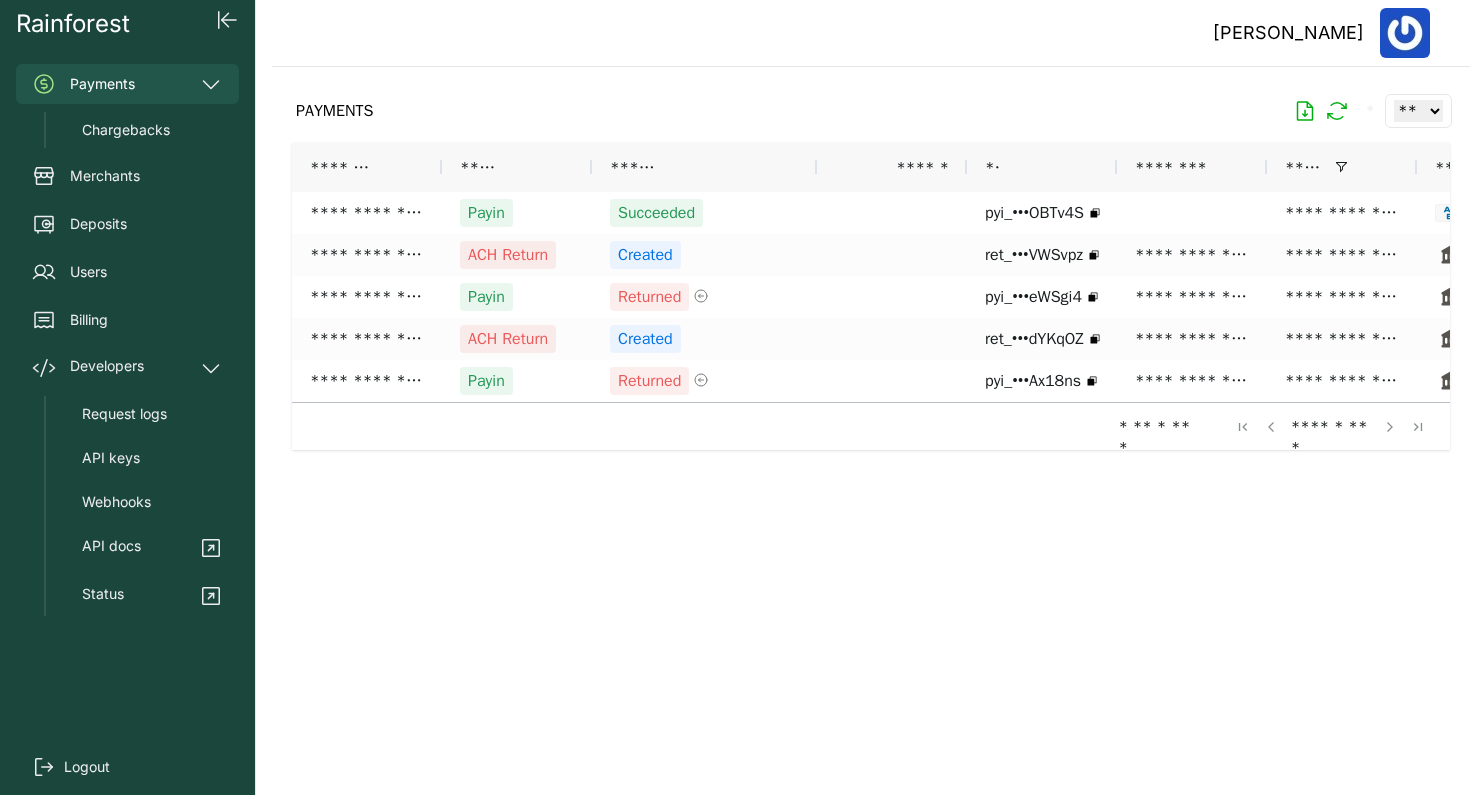 click on "Payments" at bounding box center (127, 84) 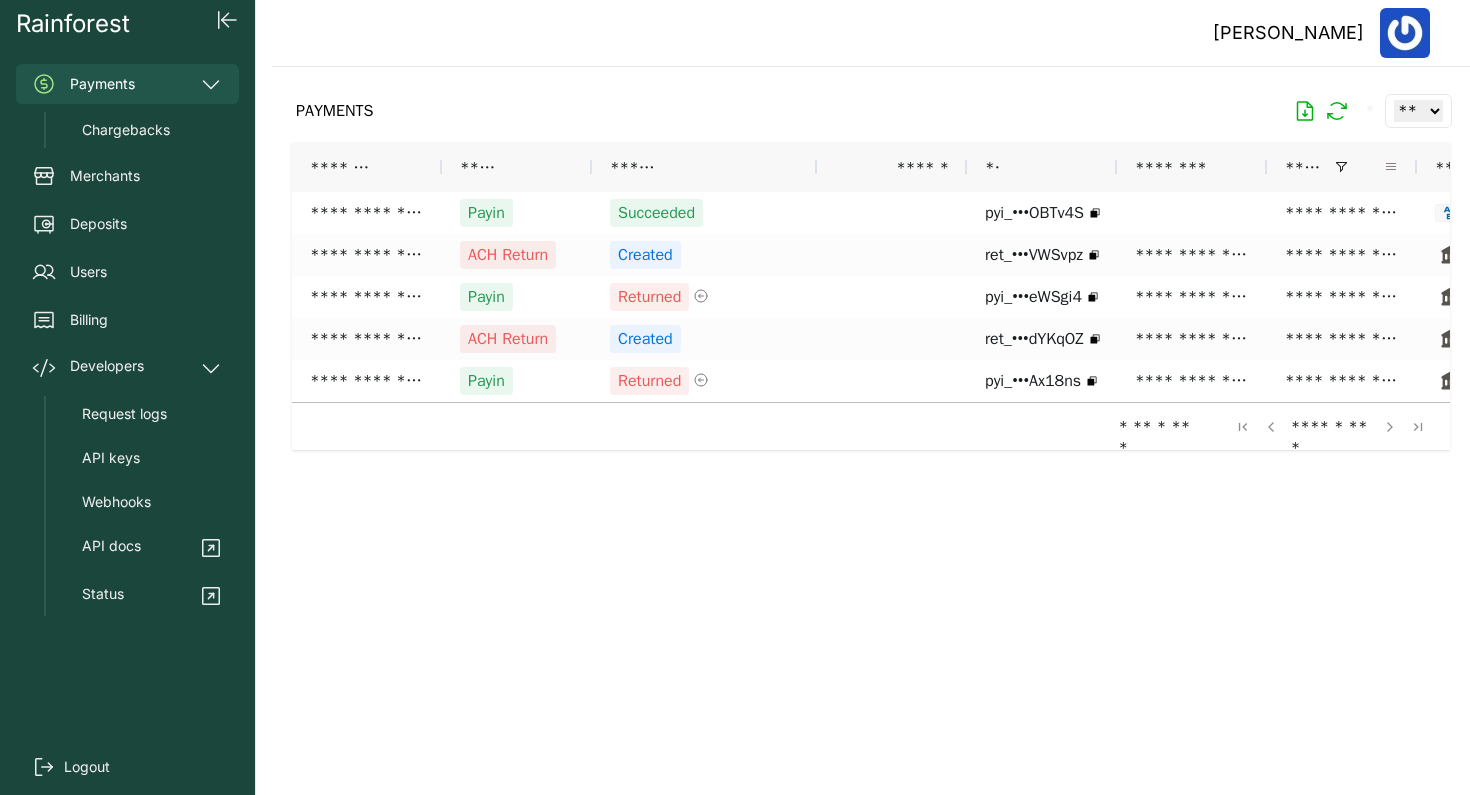 click at bounding box center (1391, 167) 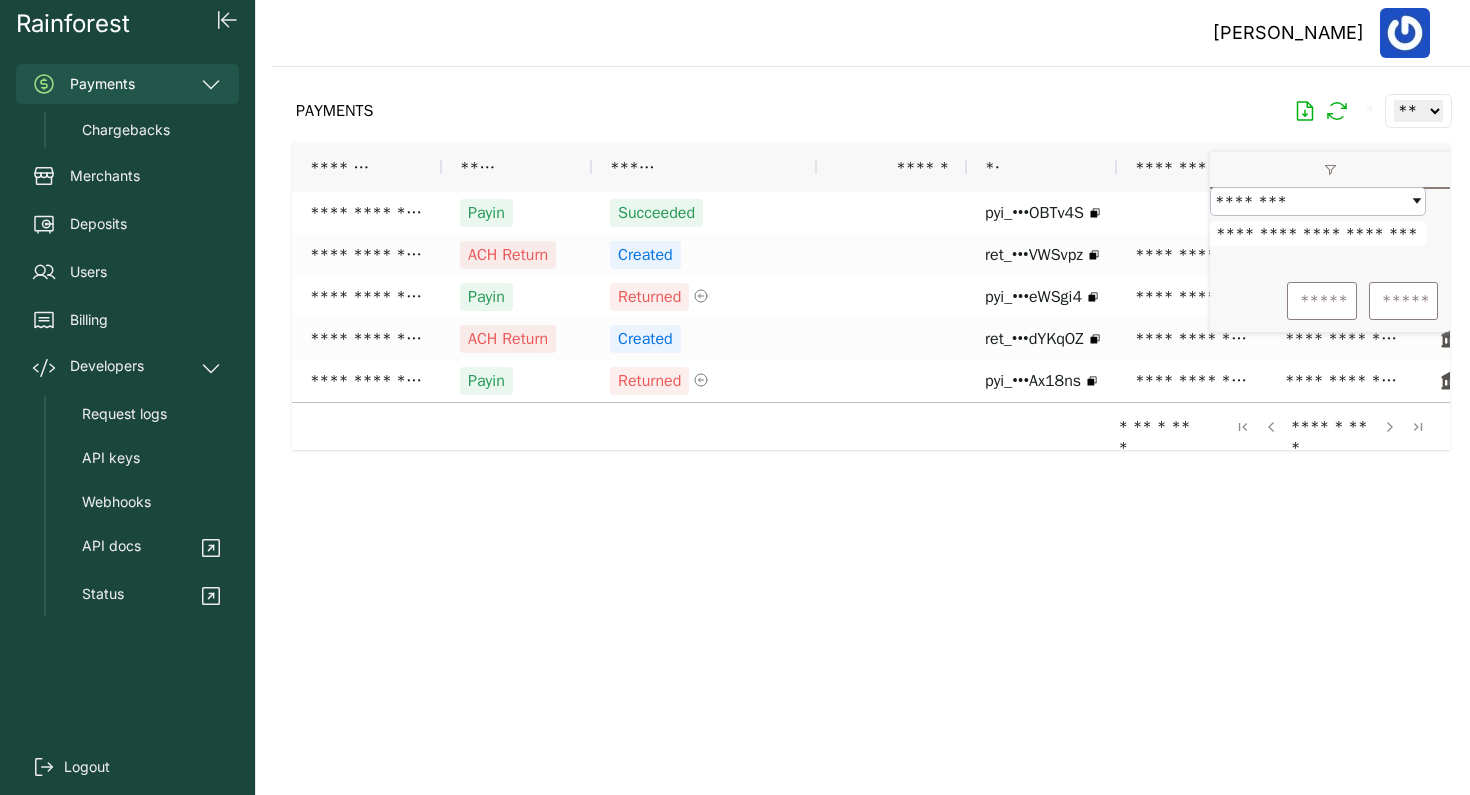 click on "**********" at bounding box center (1318, 234) 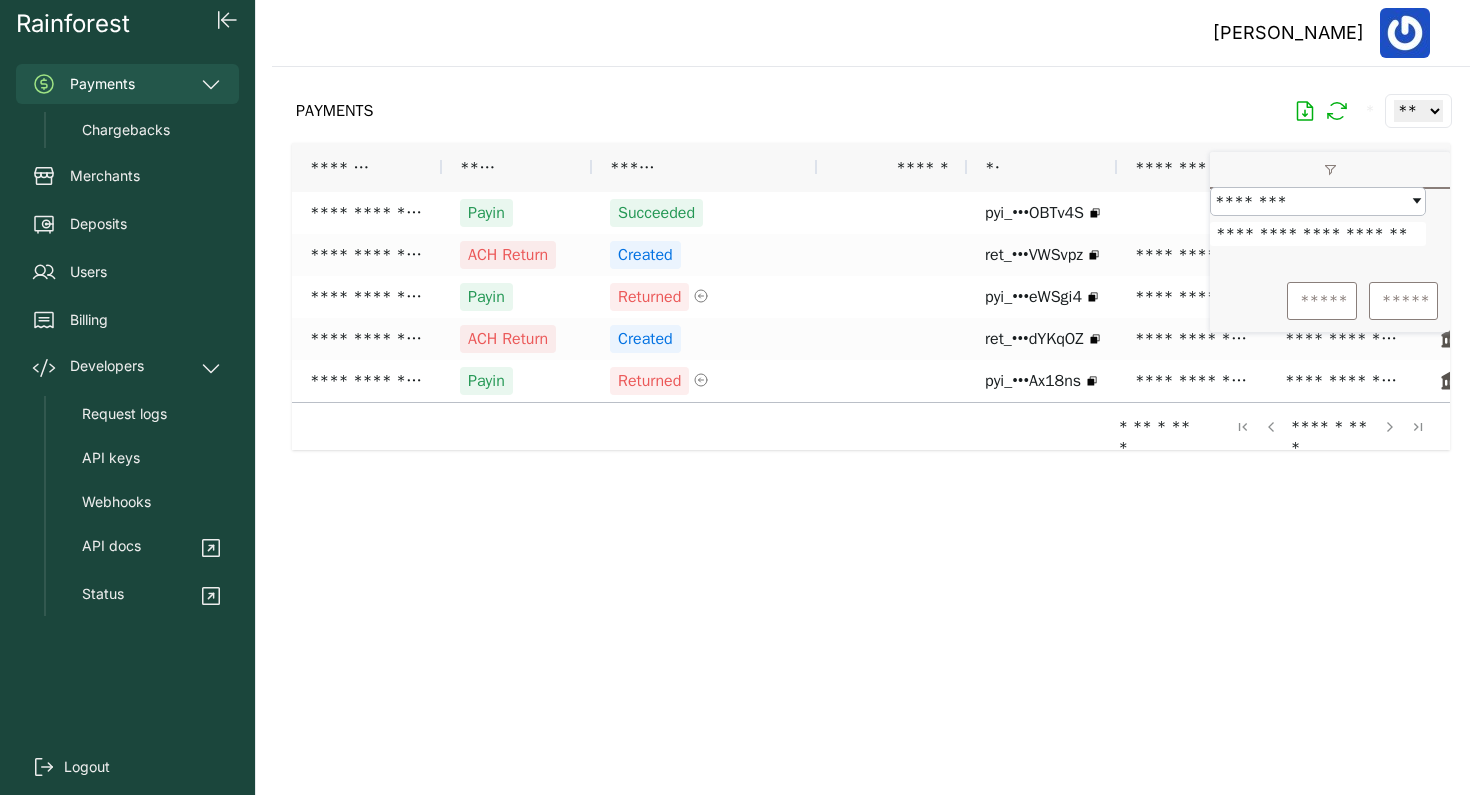 type on "**********" 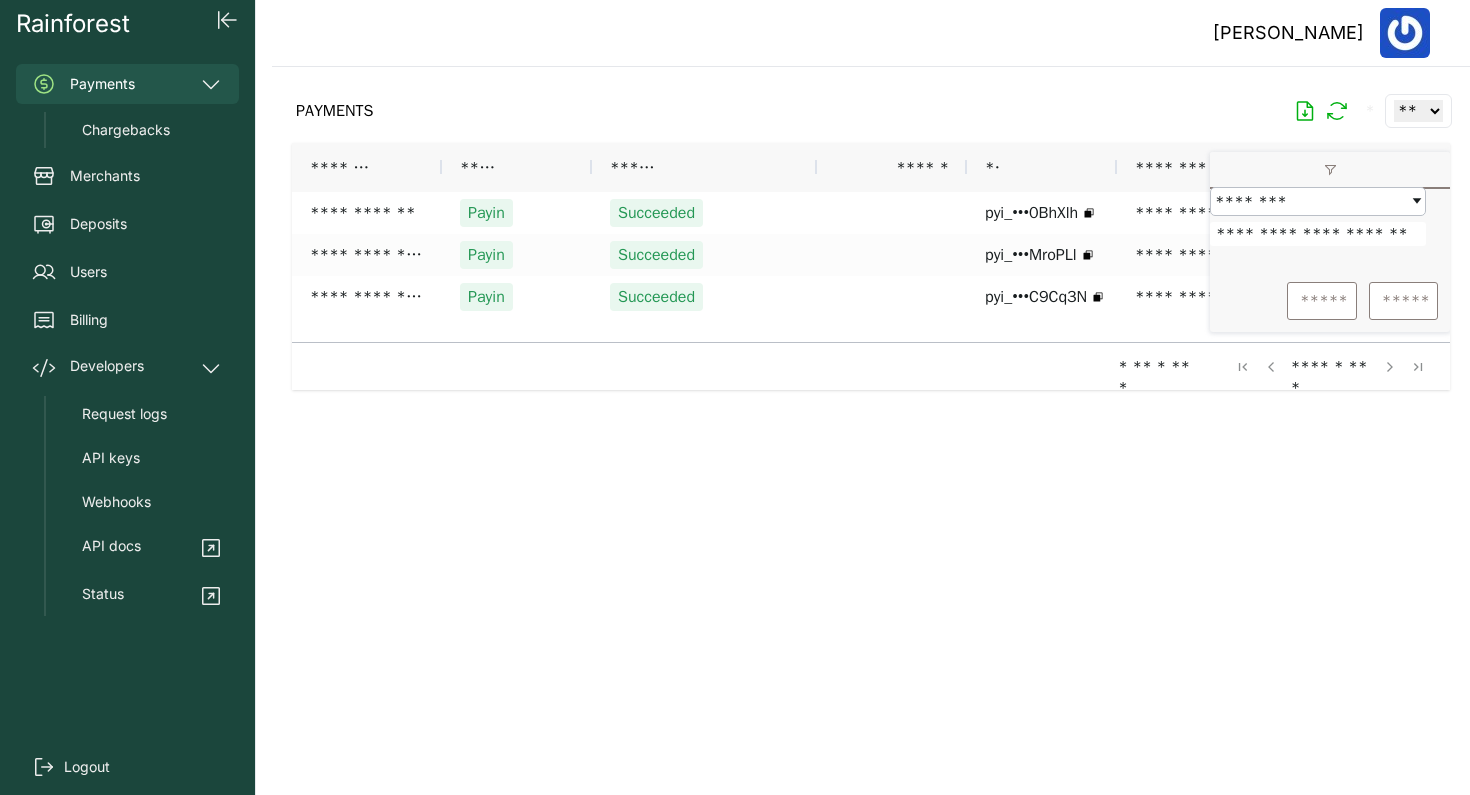 click at bounding box center (871, 415) 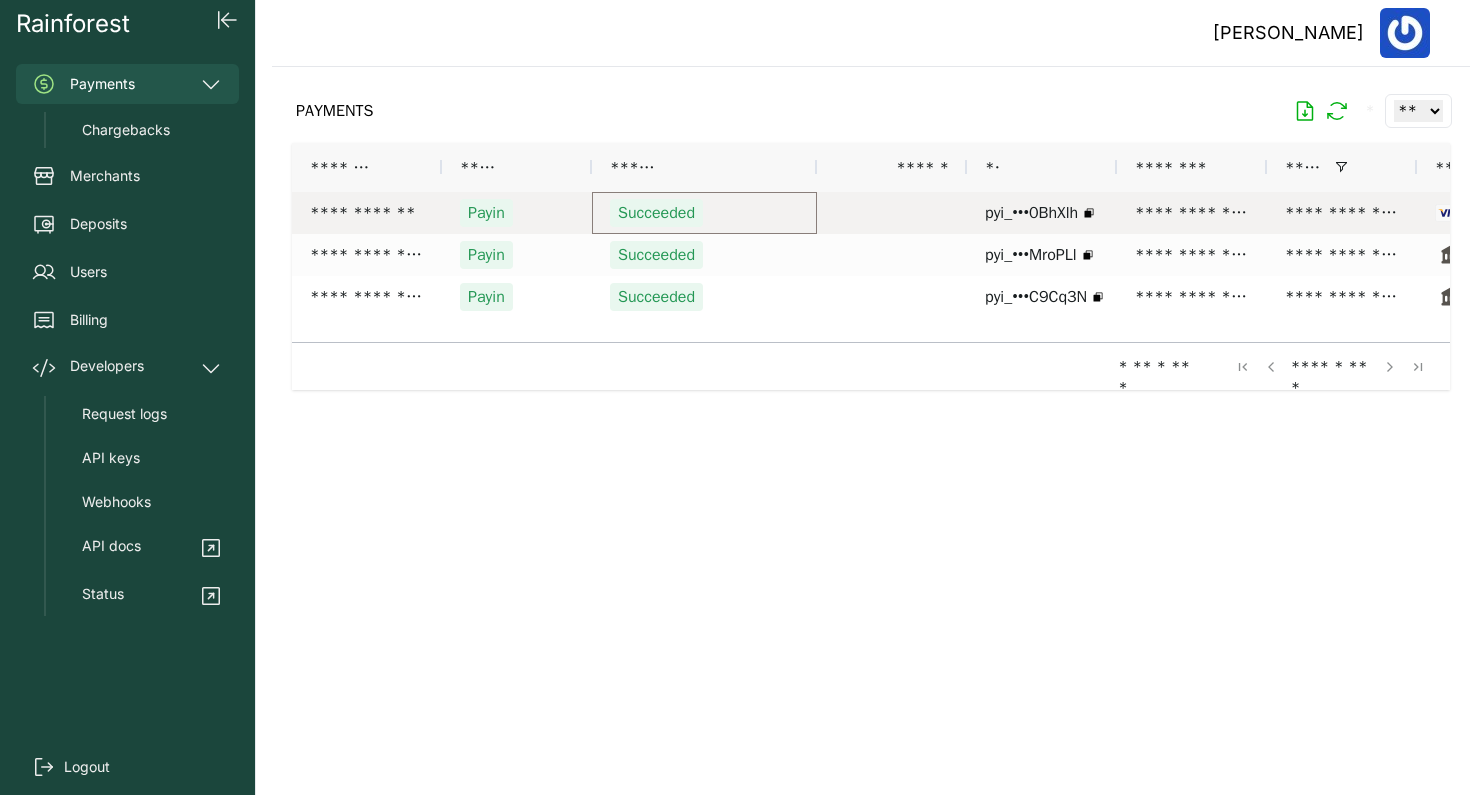 click on "Succeeded" at bounding box center [704, 213] 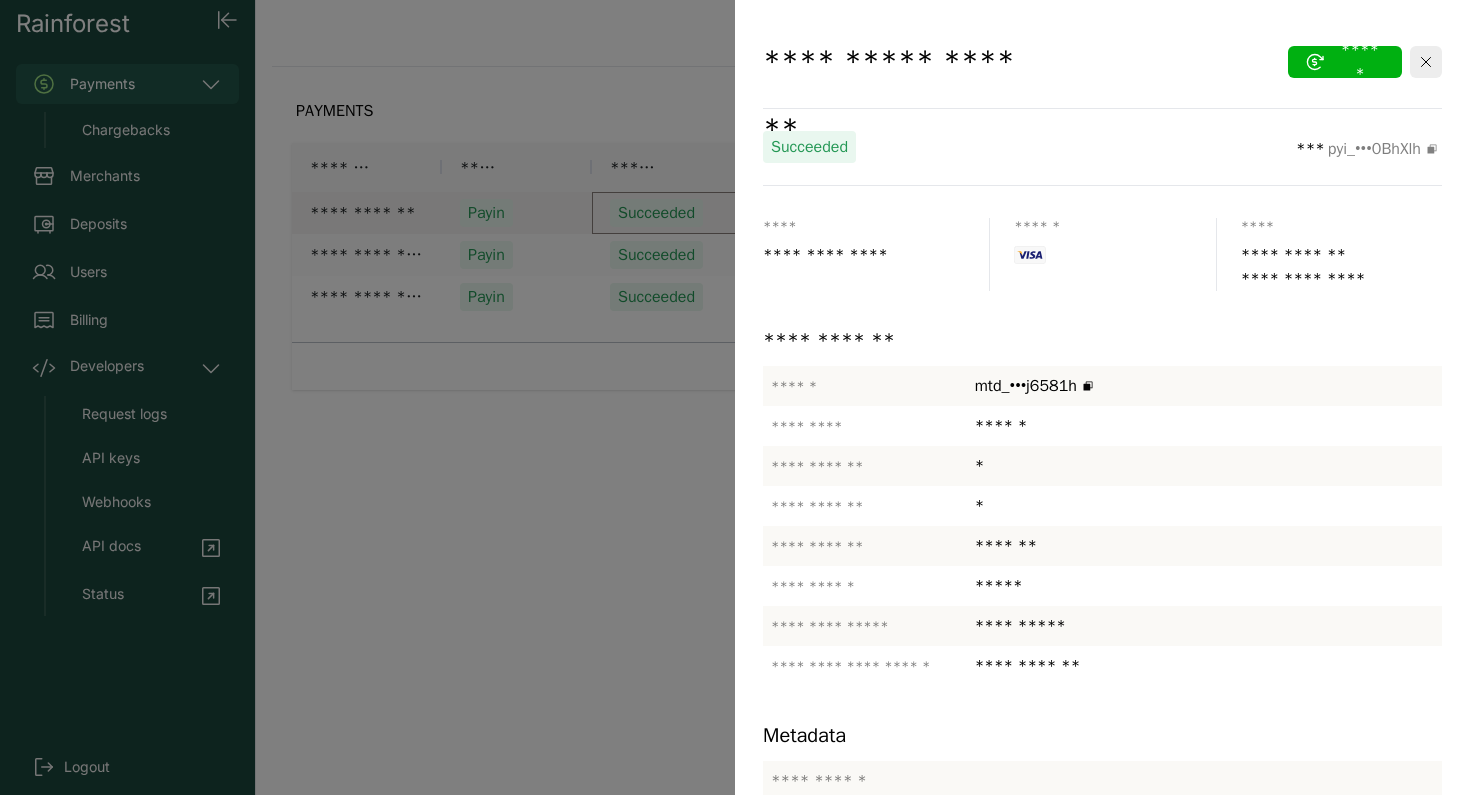 scroll, scrollTop: 107, scrollLeft: 0, axis: vertical 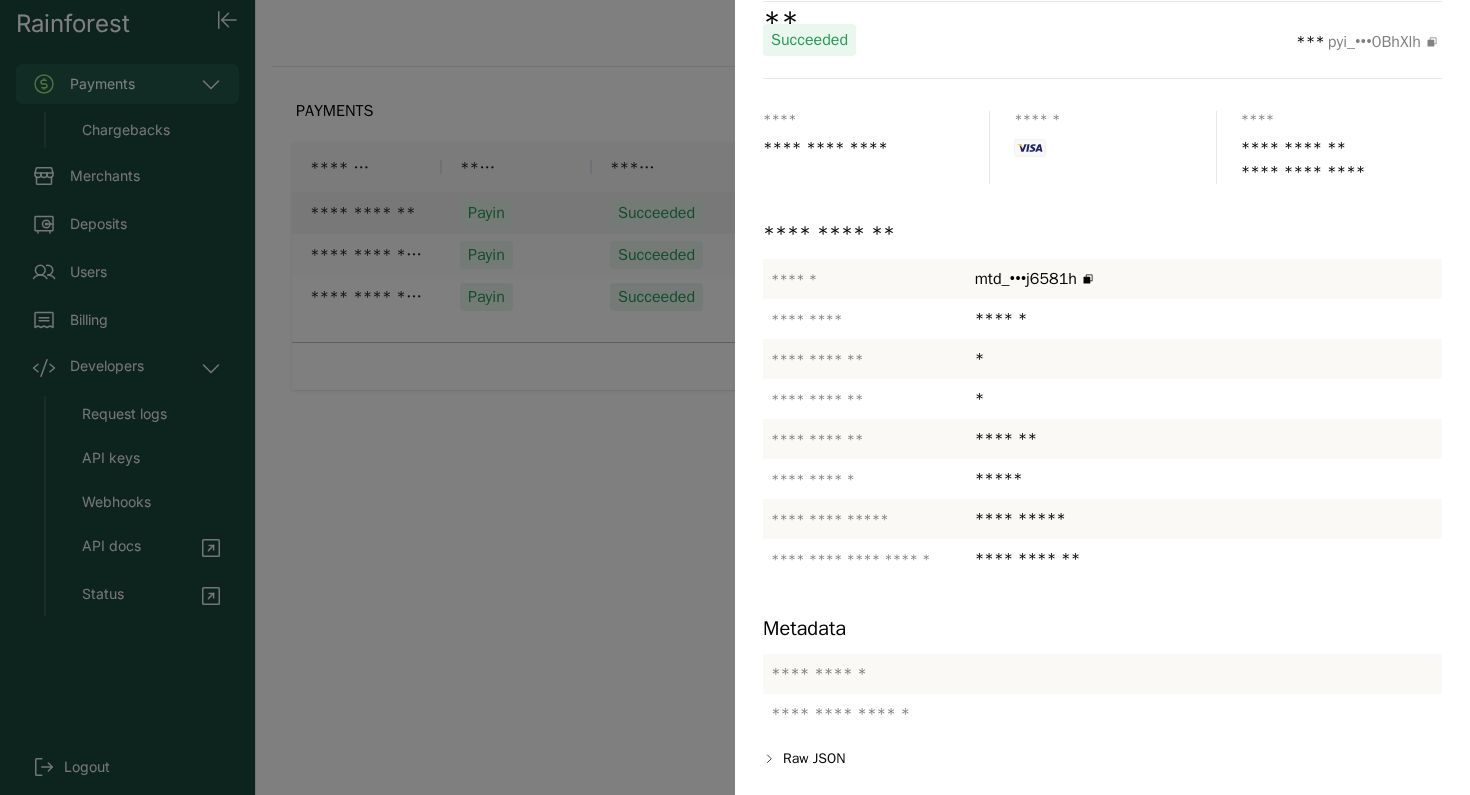 click at bounding box center (735, 397) 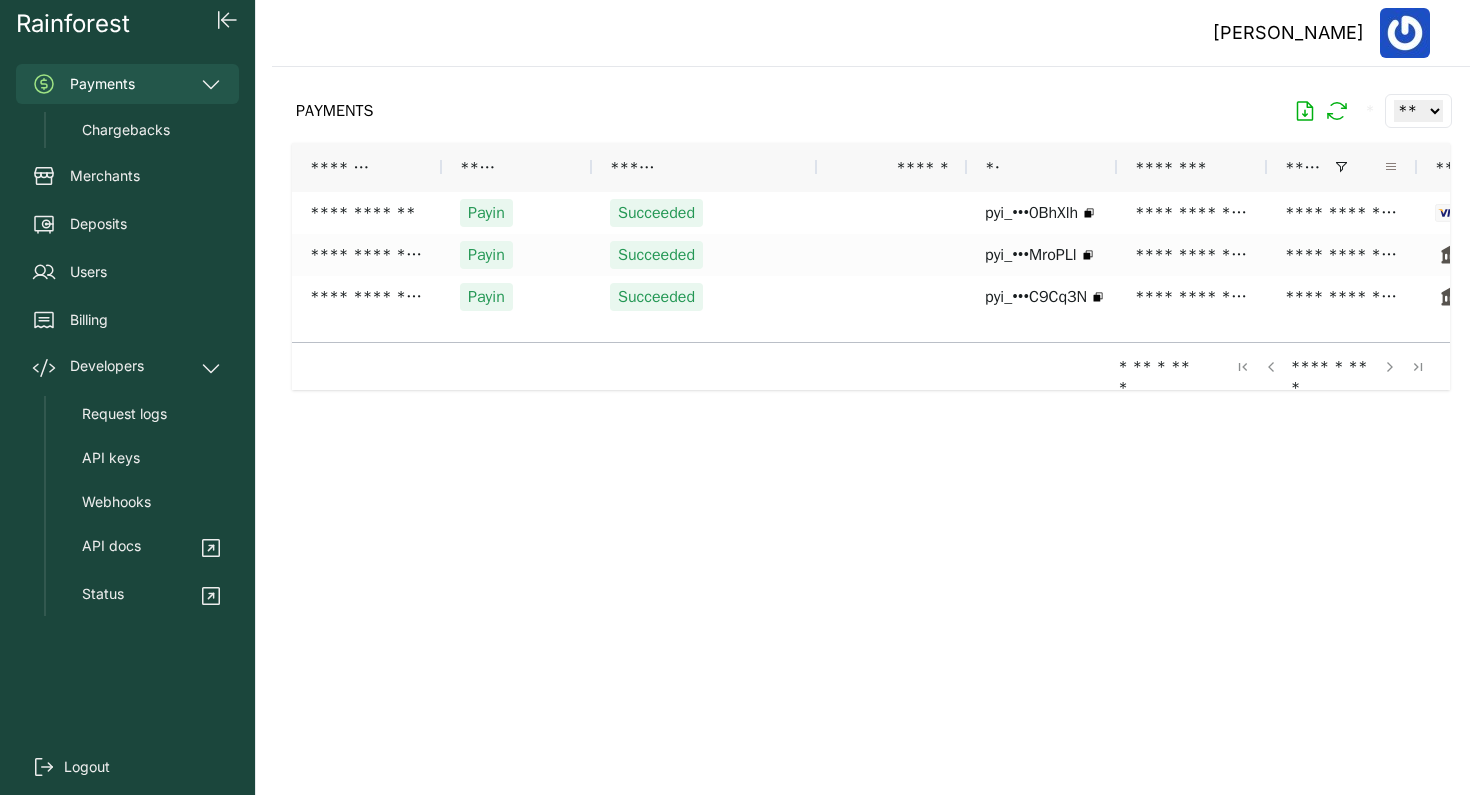 click at bounding box center (1391, 167) 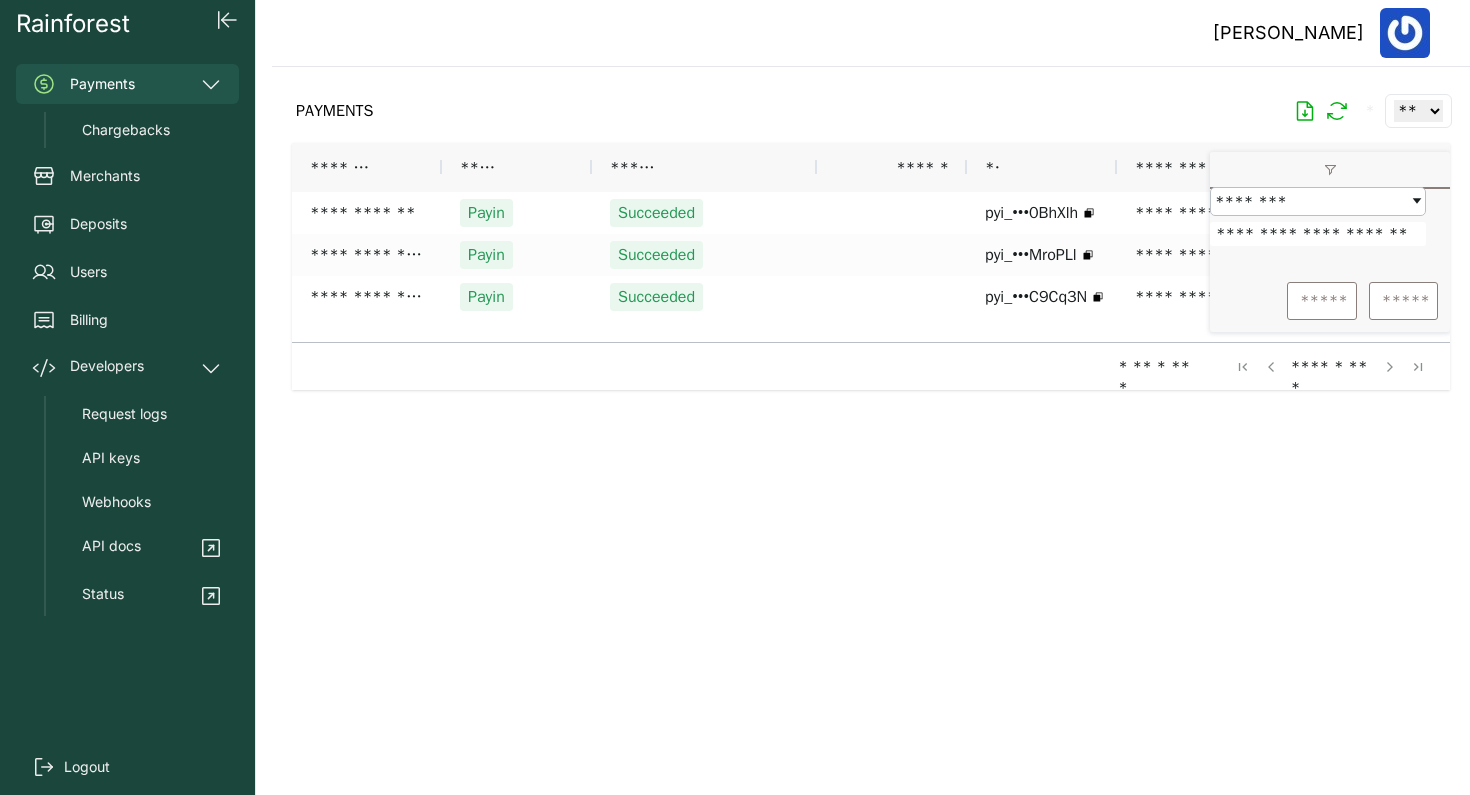 click on "**********" at bounding box center (1318, 234) 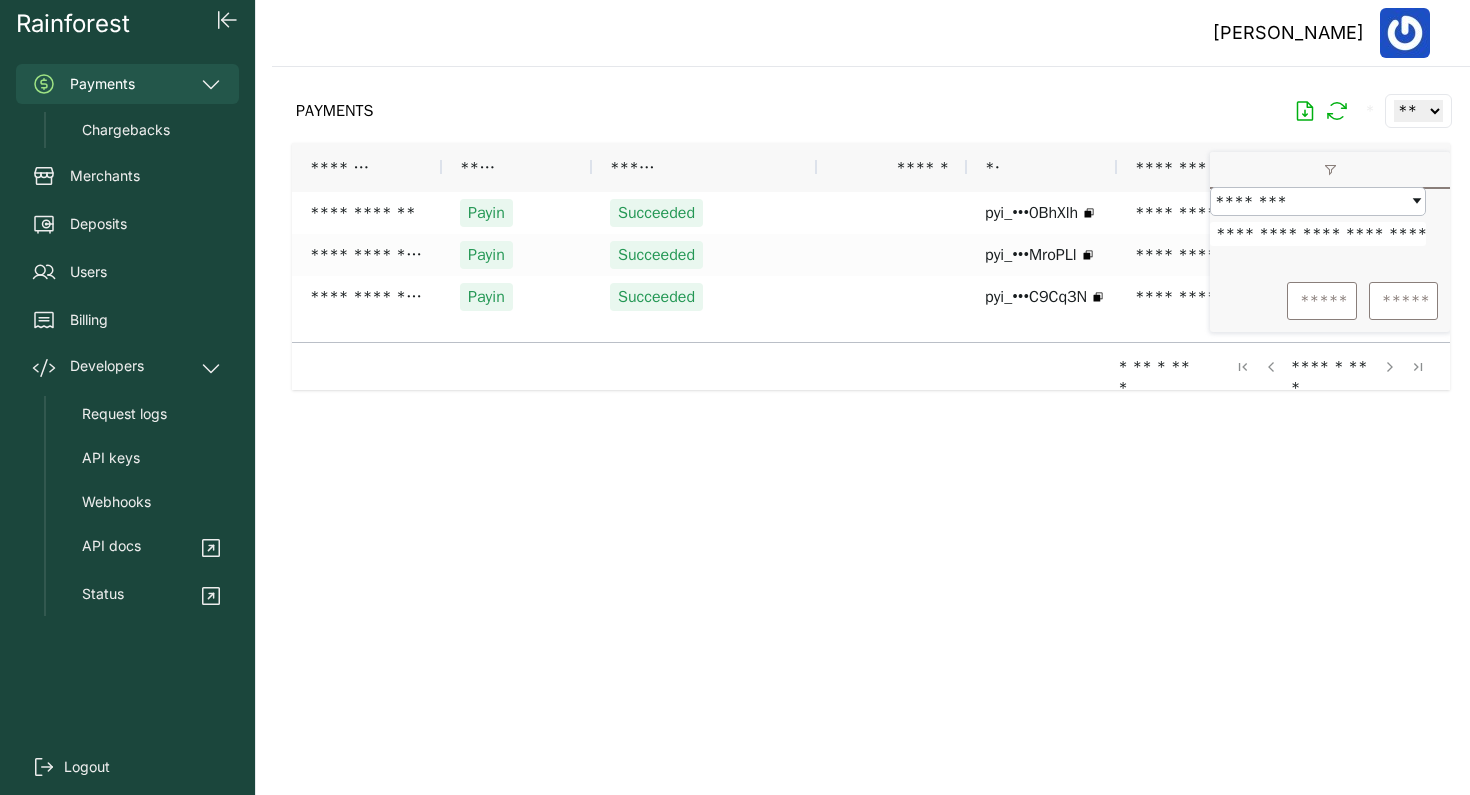 scroll, scrollTop: 0, scrollLeft: 6, axis: horizontal 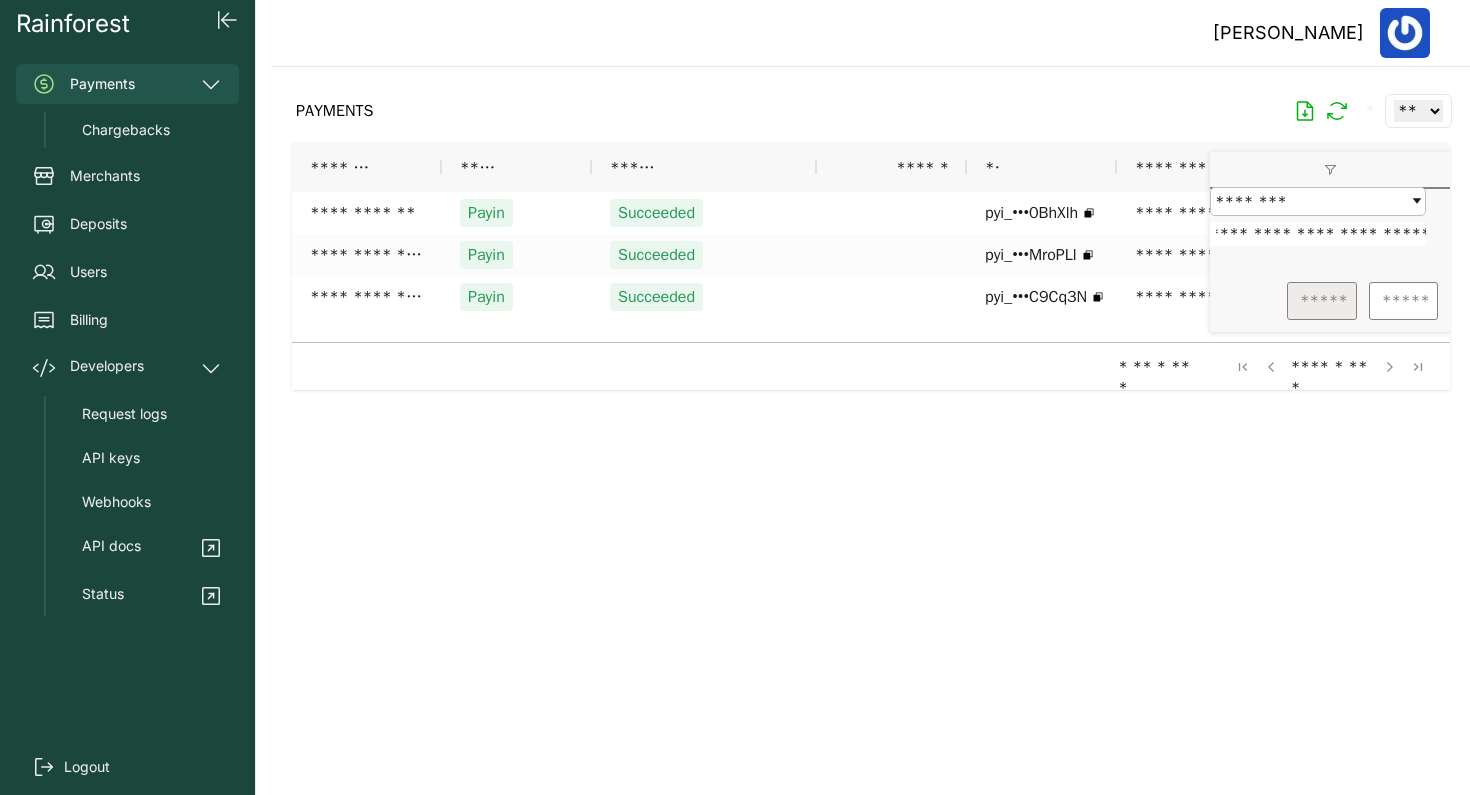 type on "**********" 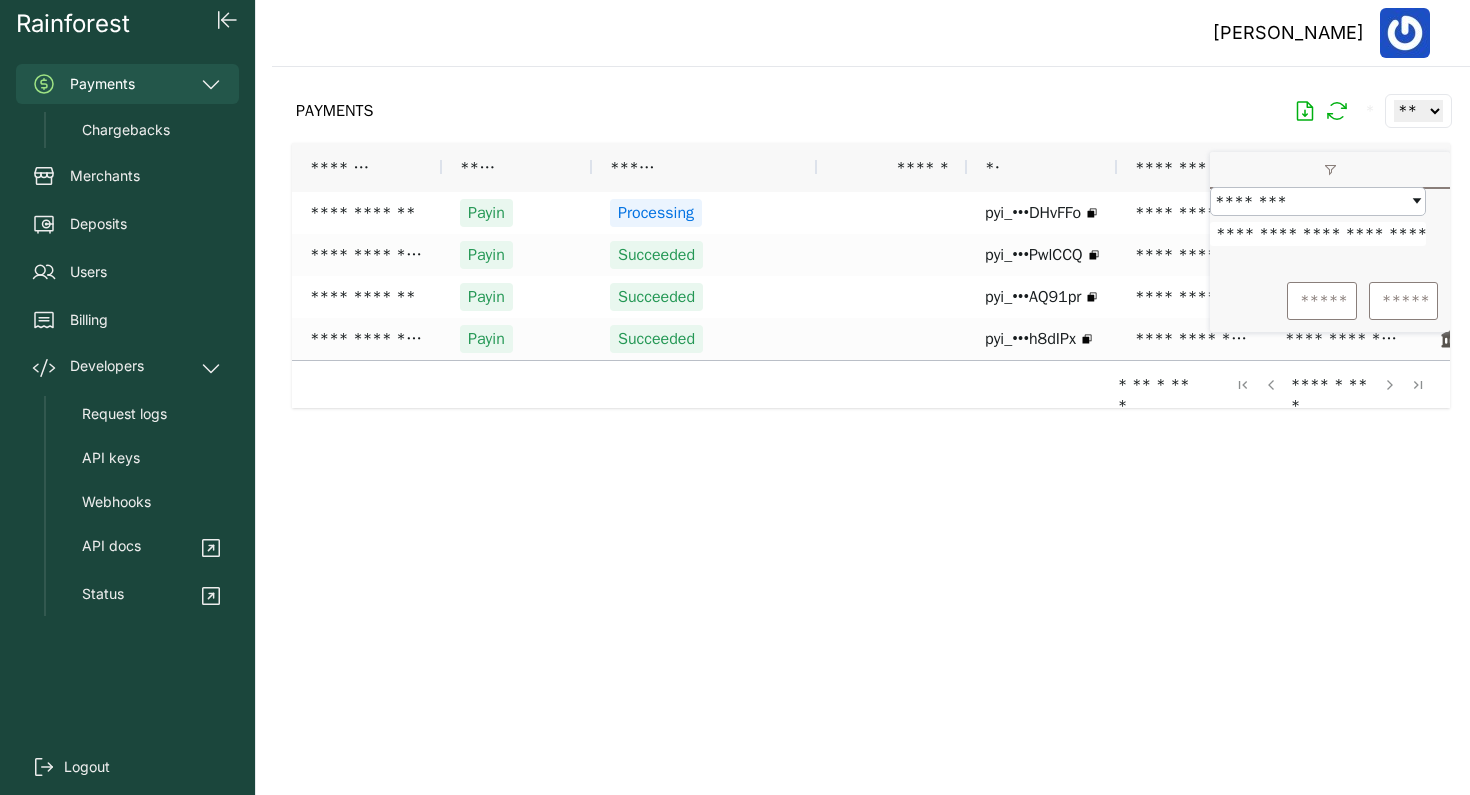 click at bounding box center [871, 415] 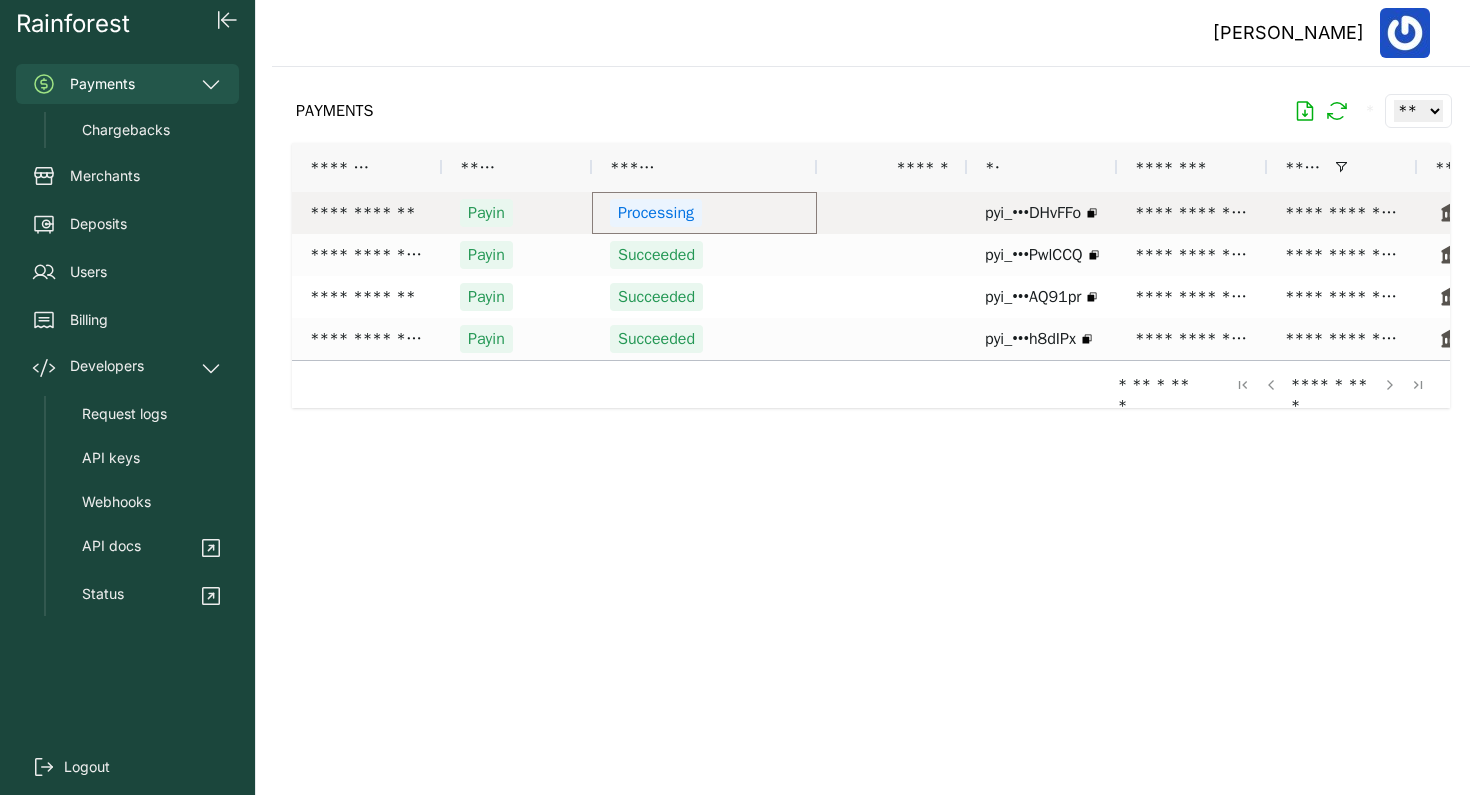 click on "Processing" at bounding box center [704, 213] 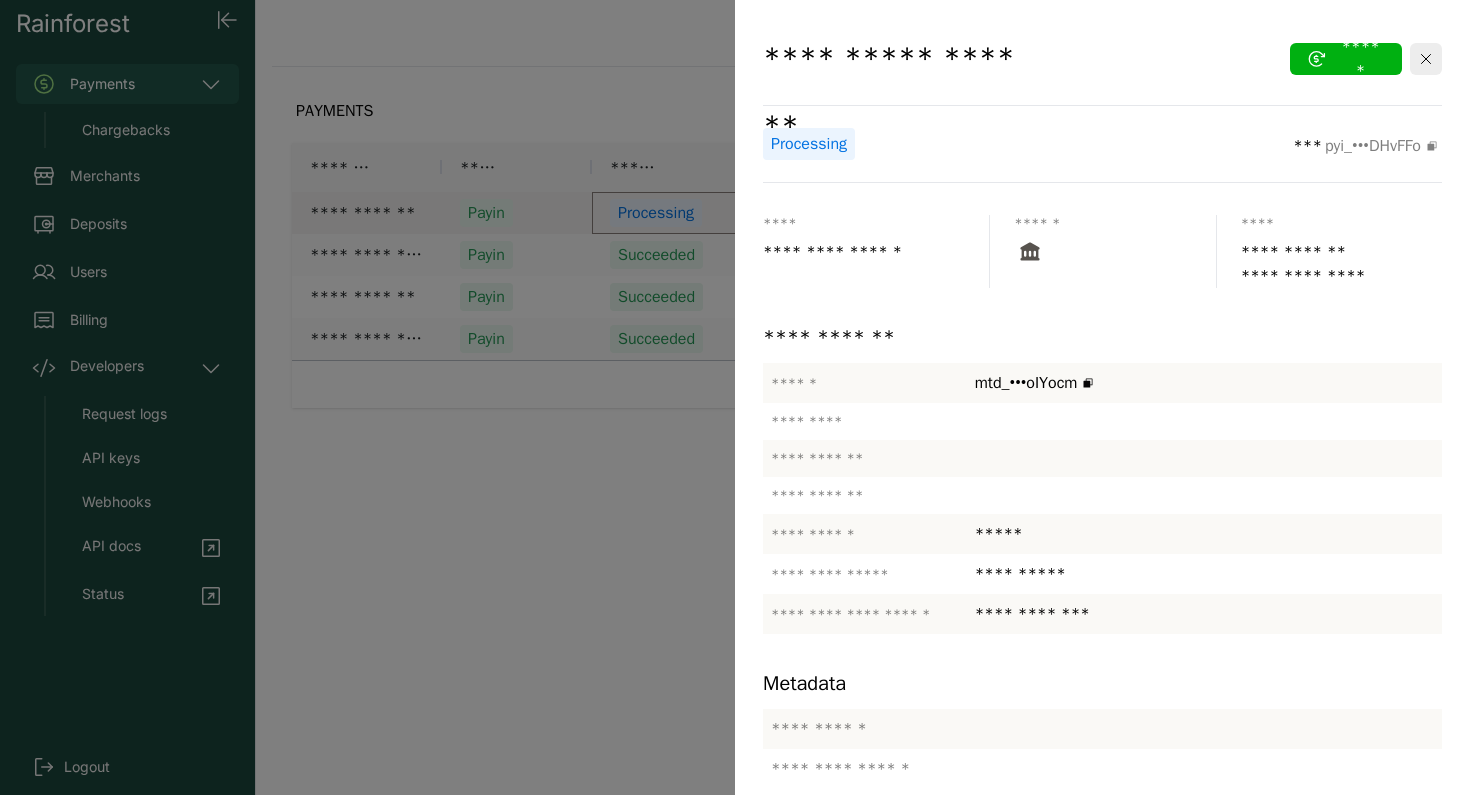 scroll, scrollTop: 0, scrollLeft: 0, axis: both 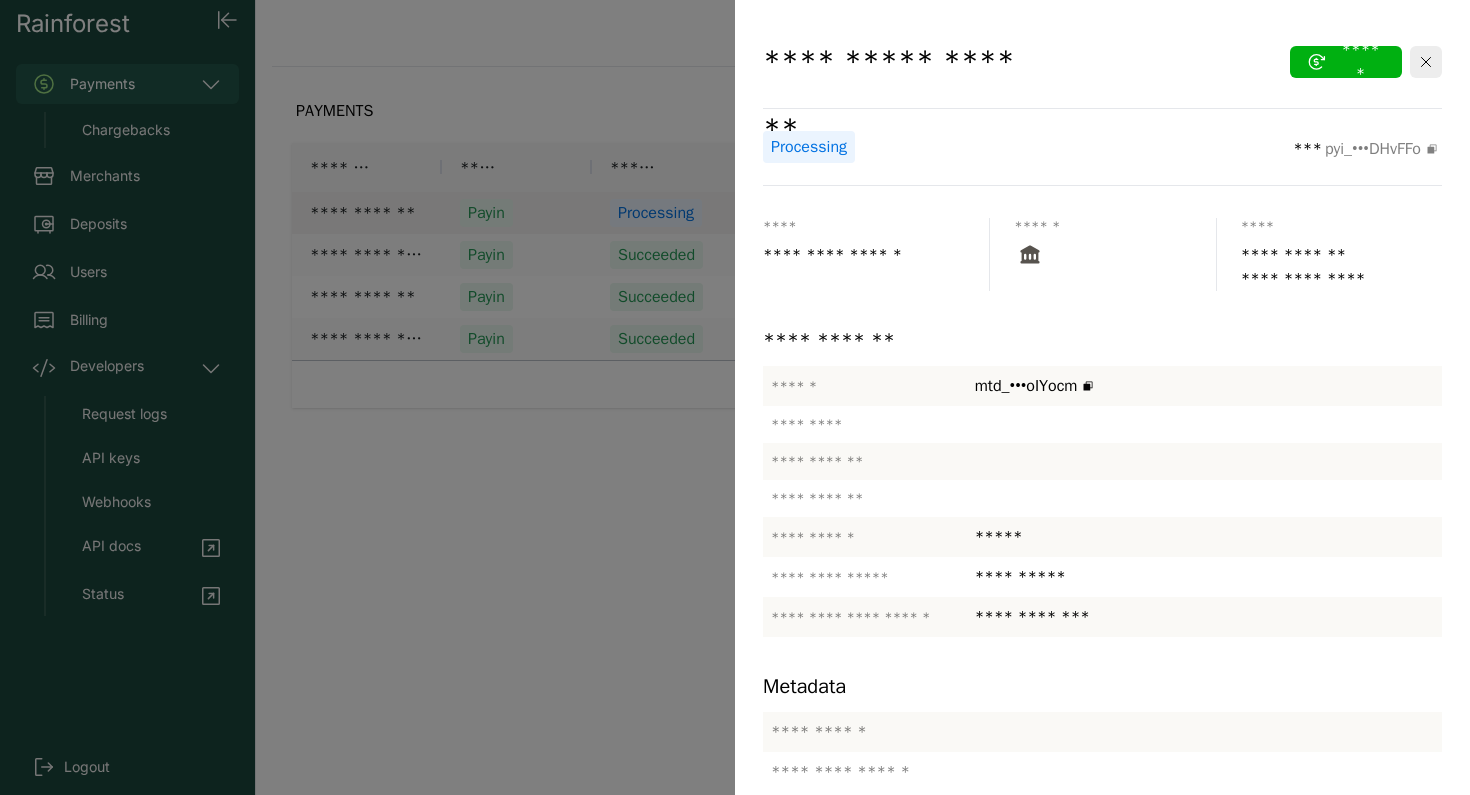 click at bounding box center (735, 397) 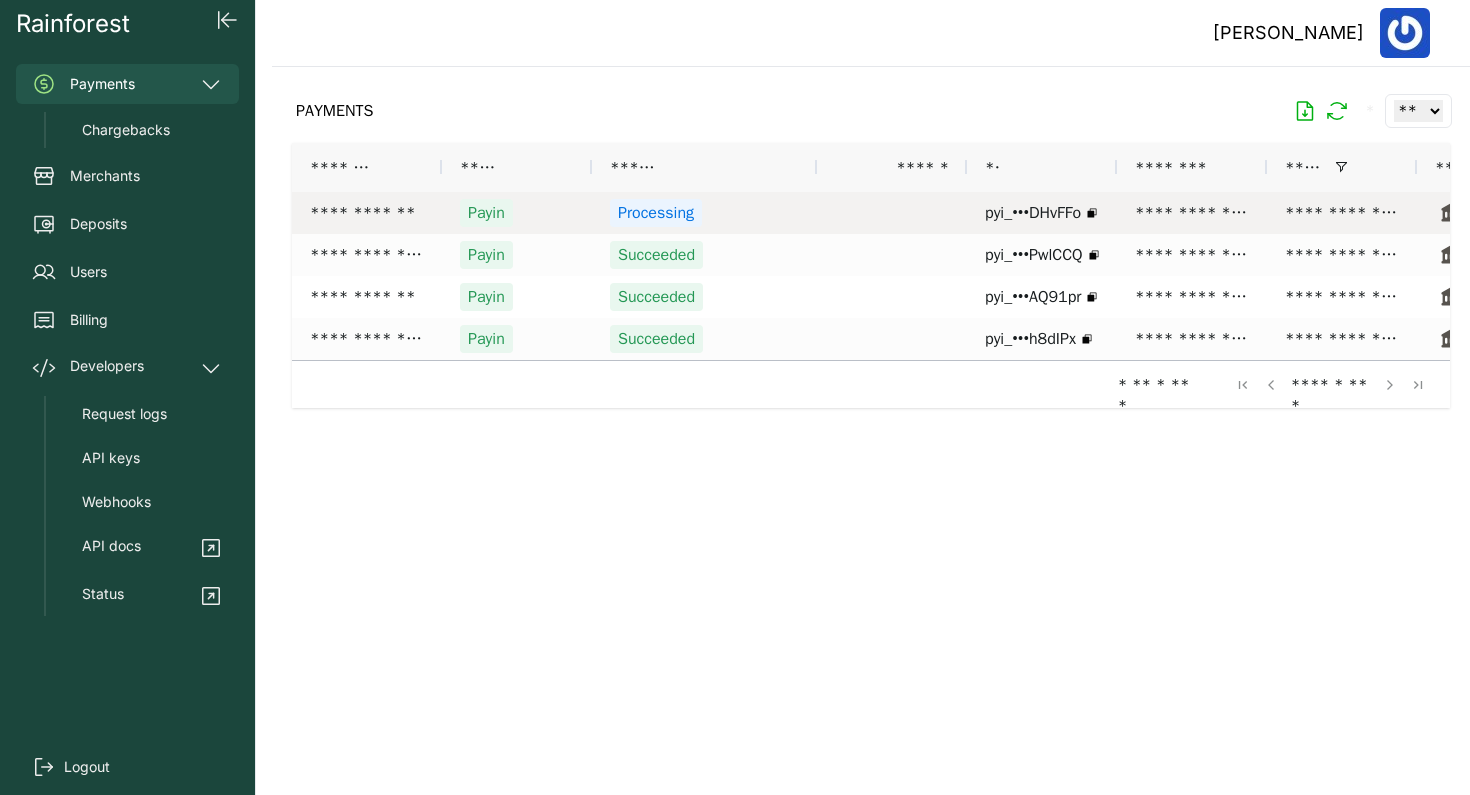 click at bounding box center (892, 213) 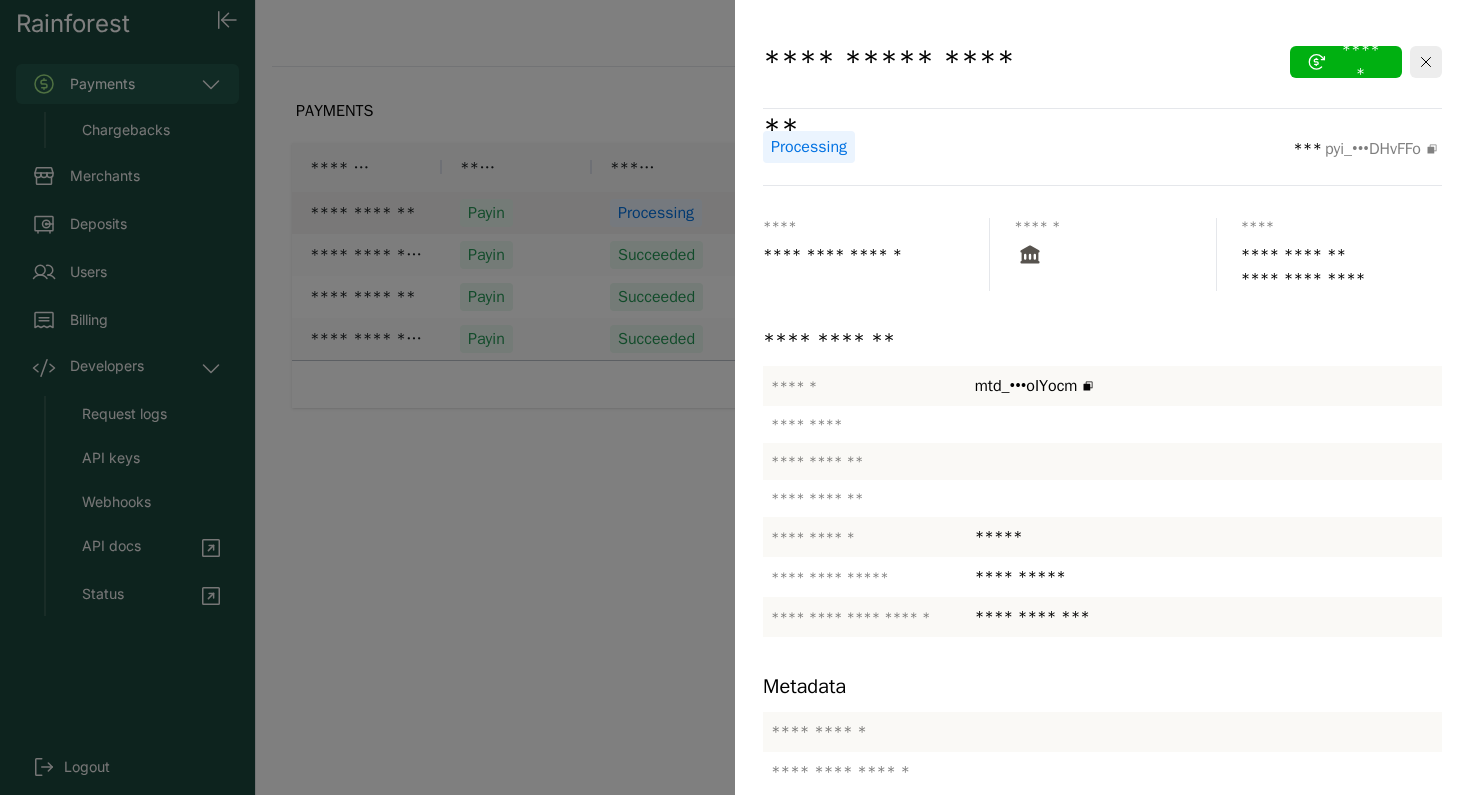 click at bounding box center [735, 397] 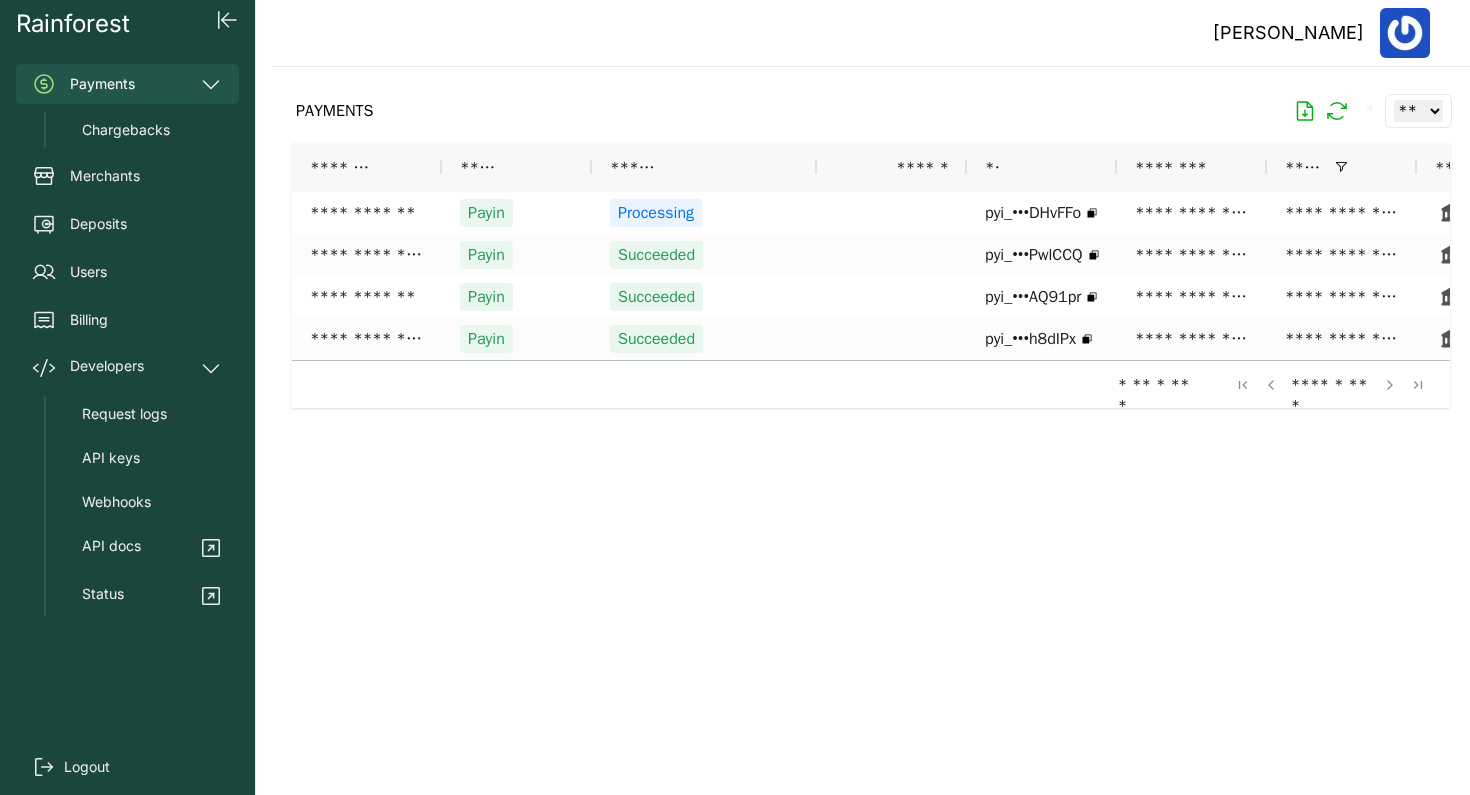 click on "Payments" at bounding box center (127, 84) 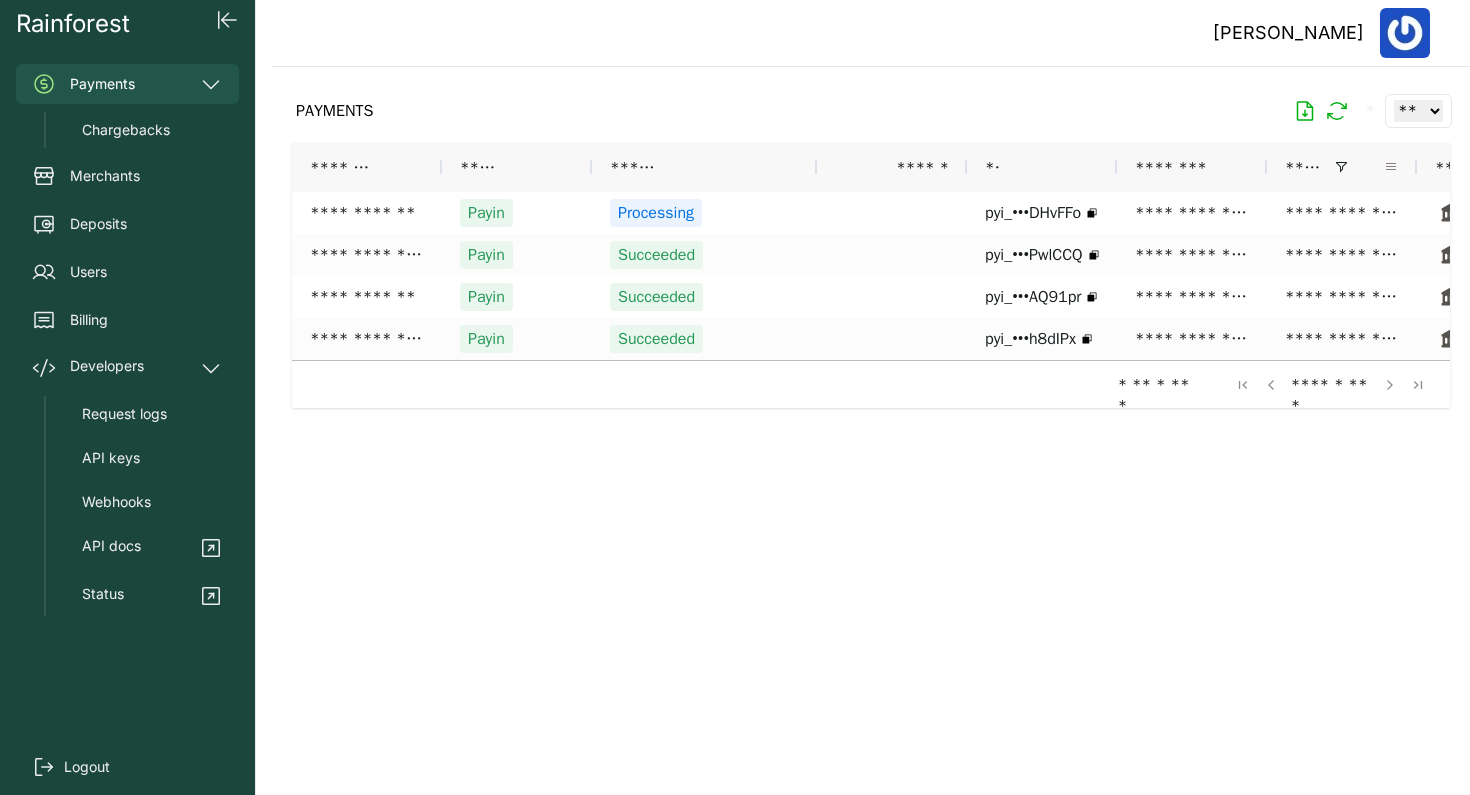 click at bounding box center (1391, 167) 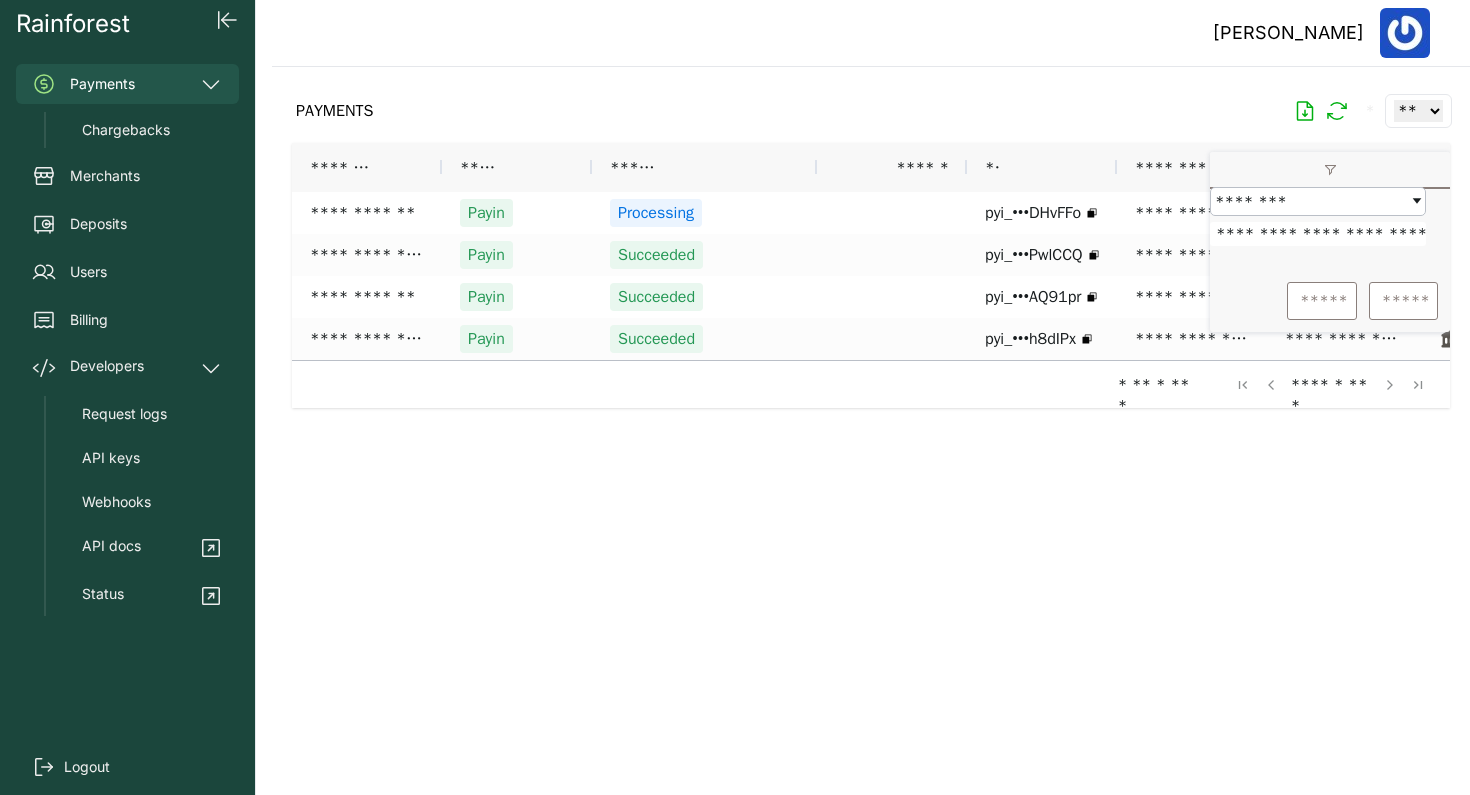 scroll, scrollTop: 0, scrollLeft: 6, axis: horizontal 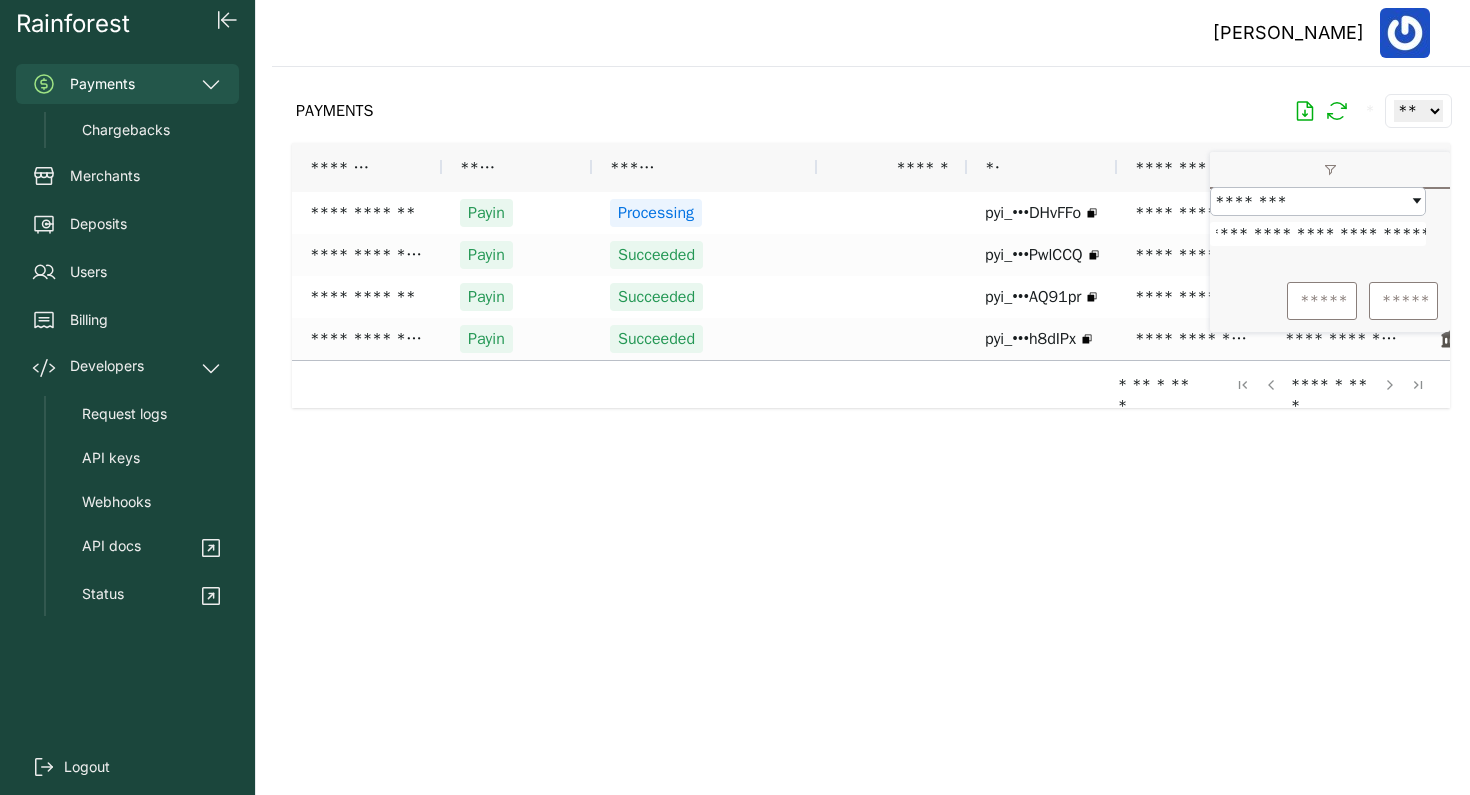 click on "**********" at bounding box center [1318, 234] 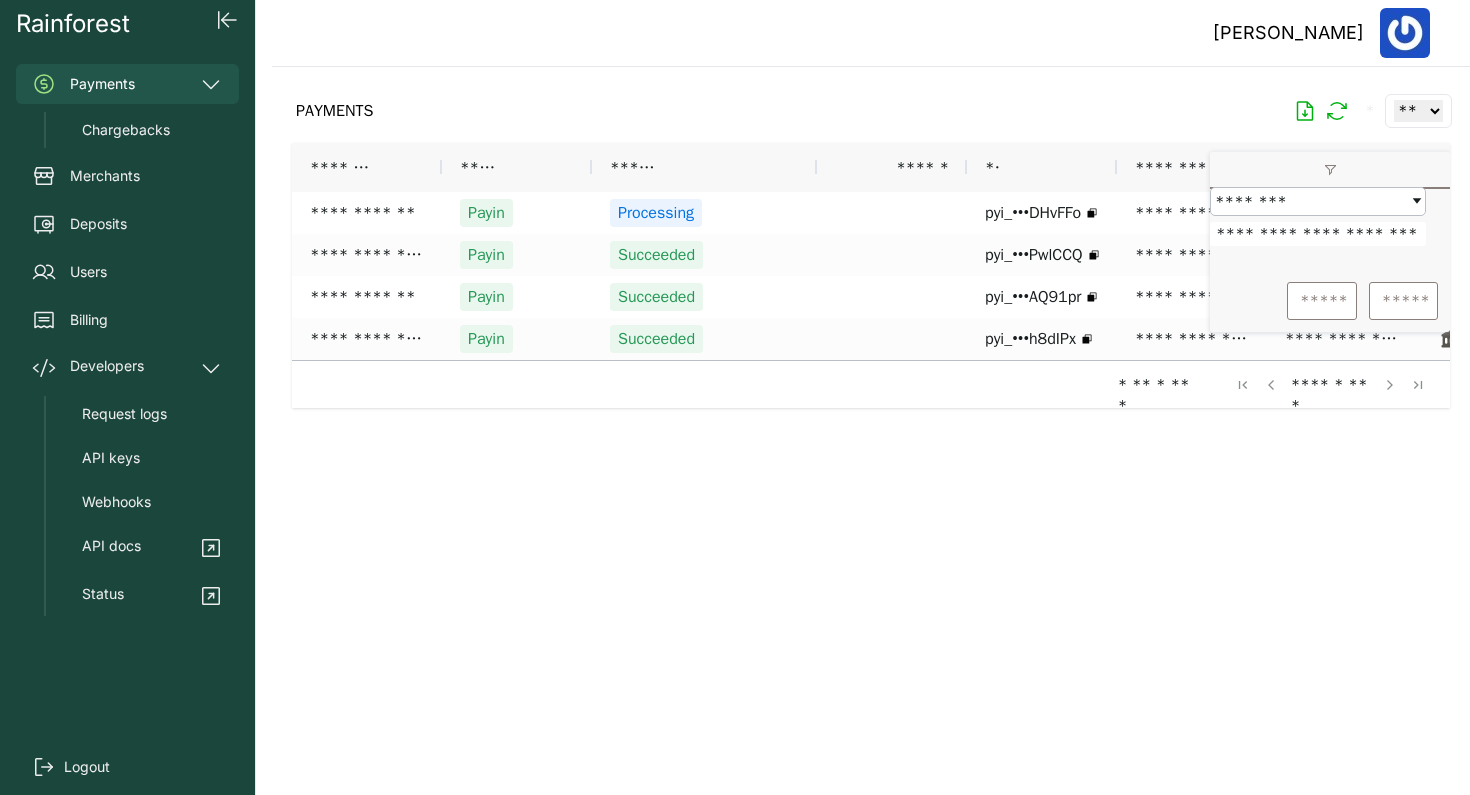 scroll, scrollTop: 0, scrollLeft: 0, axis: both 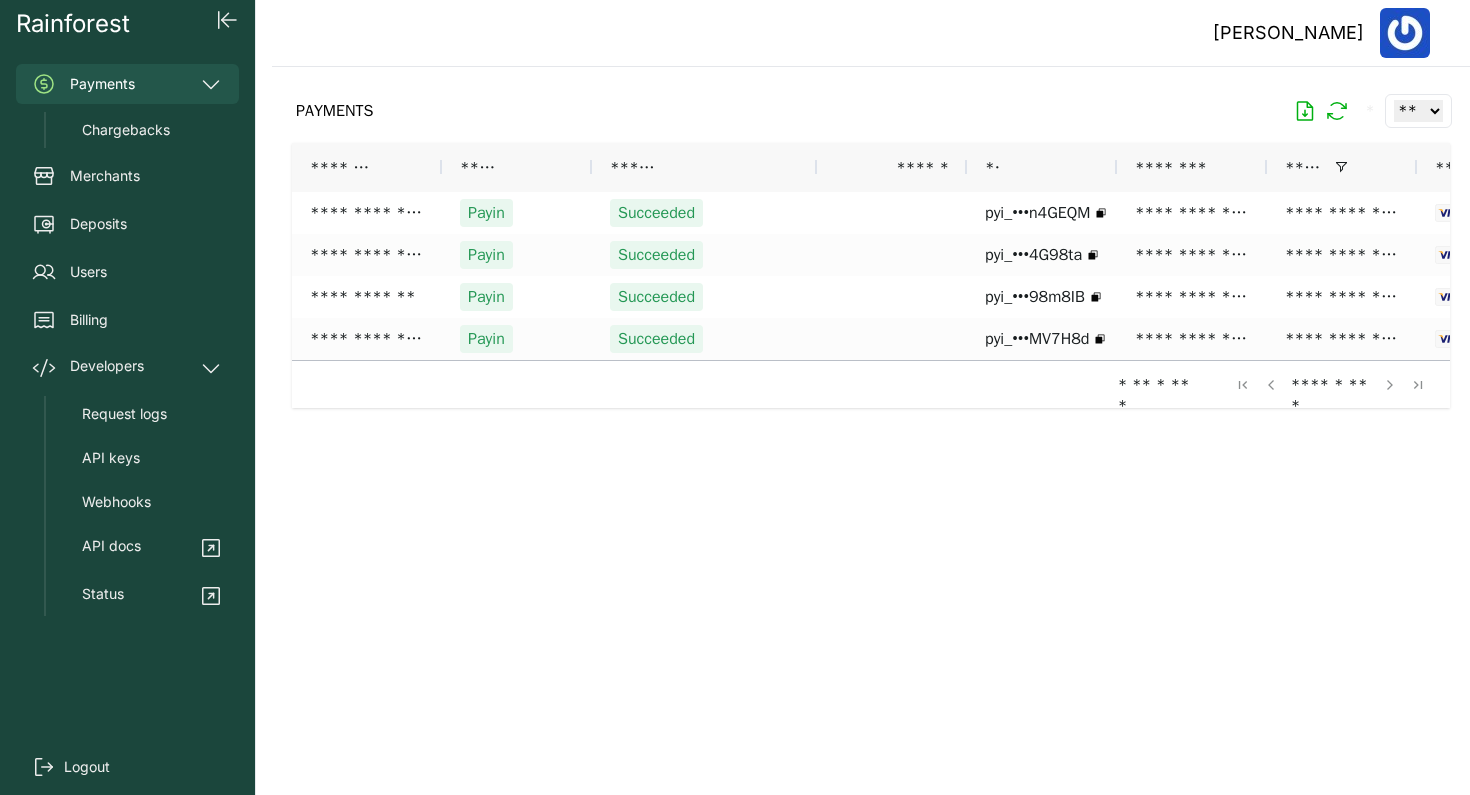 click at bounding box center (871, 415) 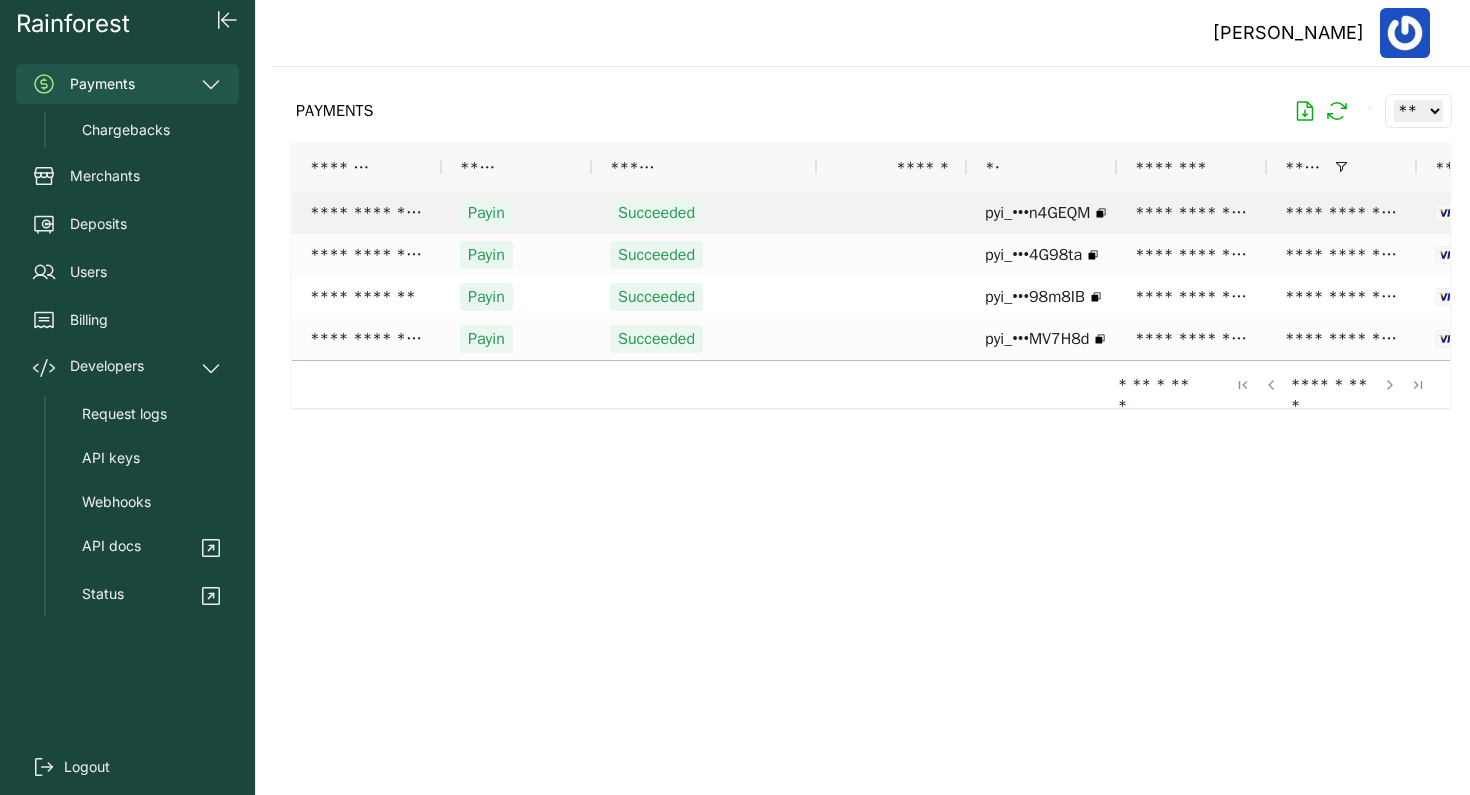 click on "Succeeded" at bounding box center [704, 213] 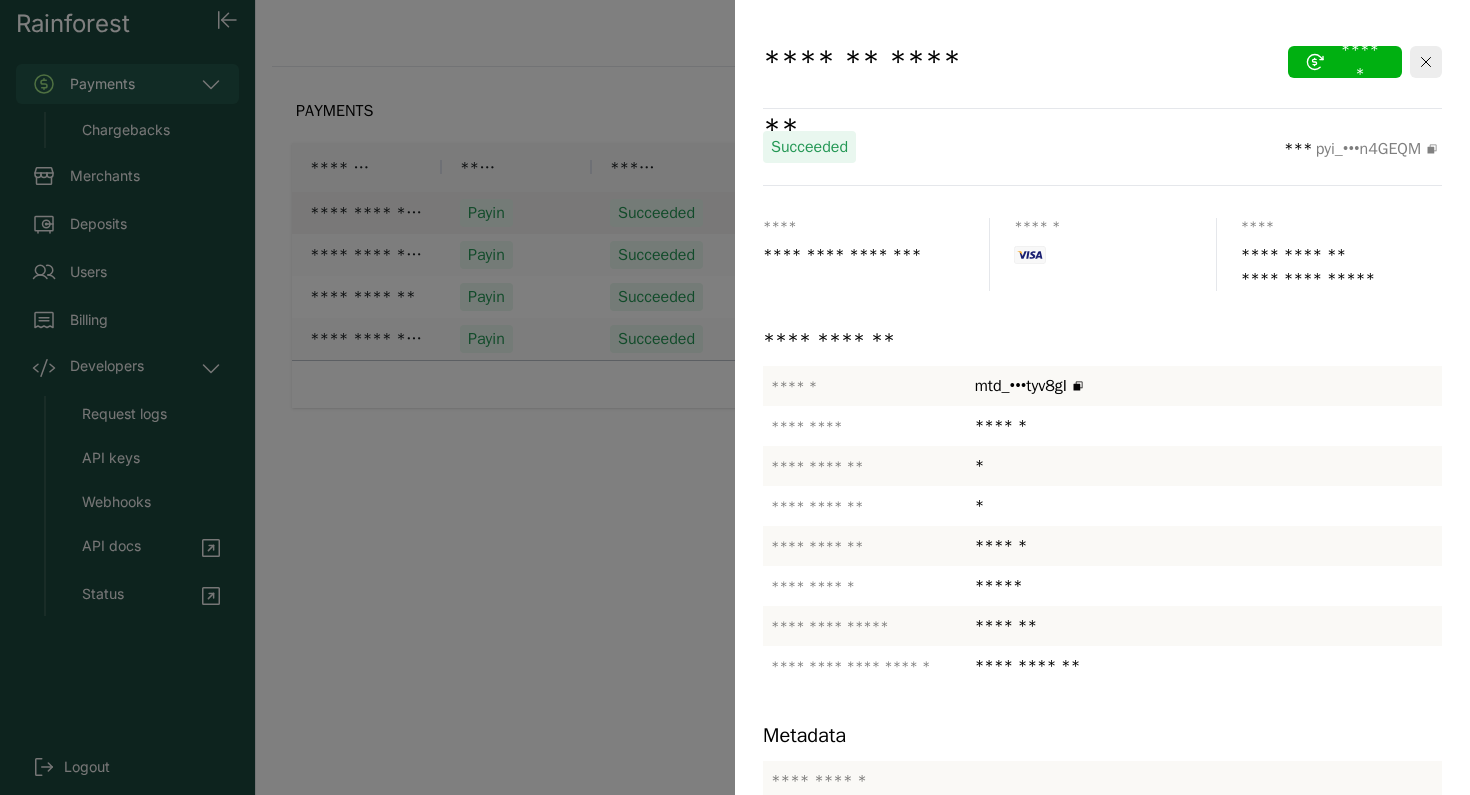 click at bounding box center [735, 397] 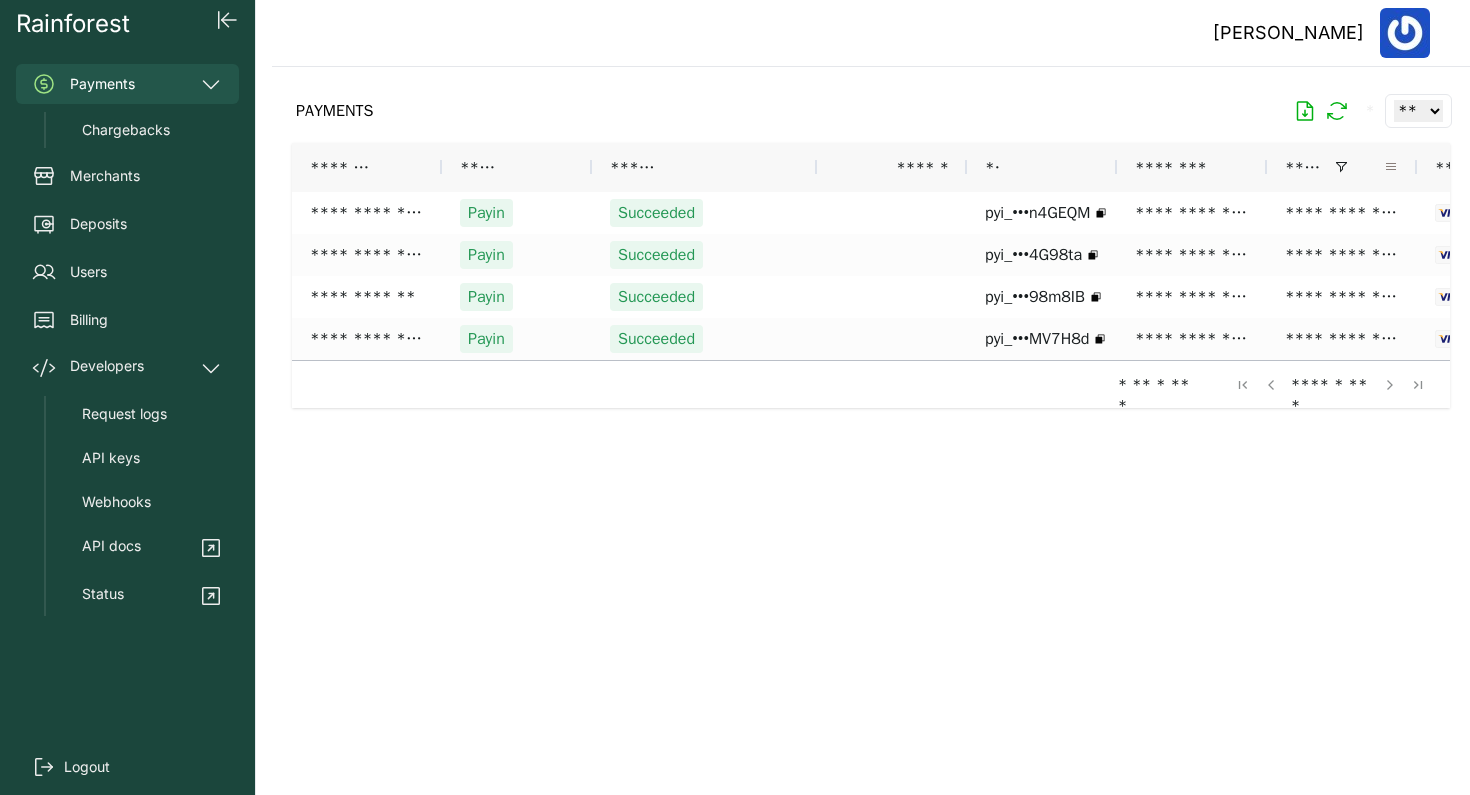 click at bounding box center (1391, 167) 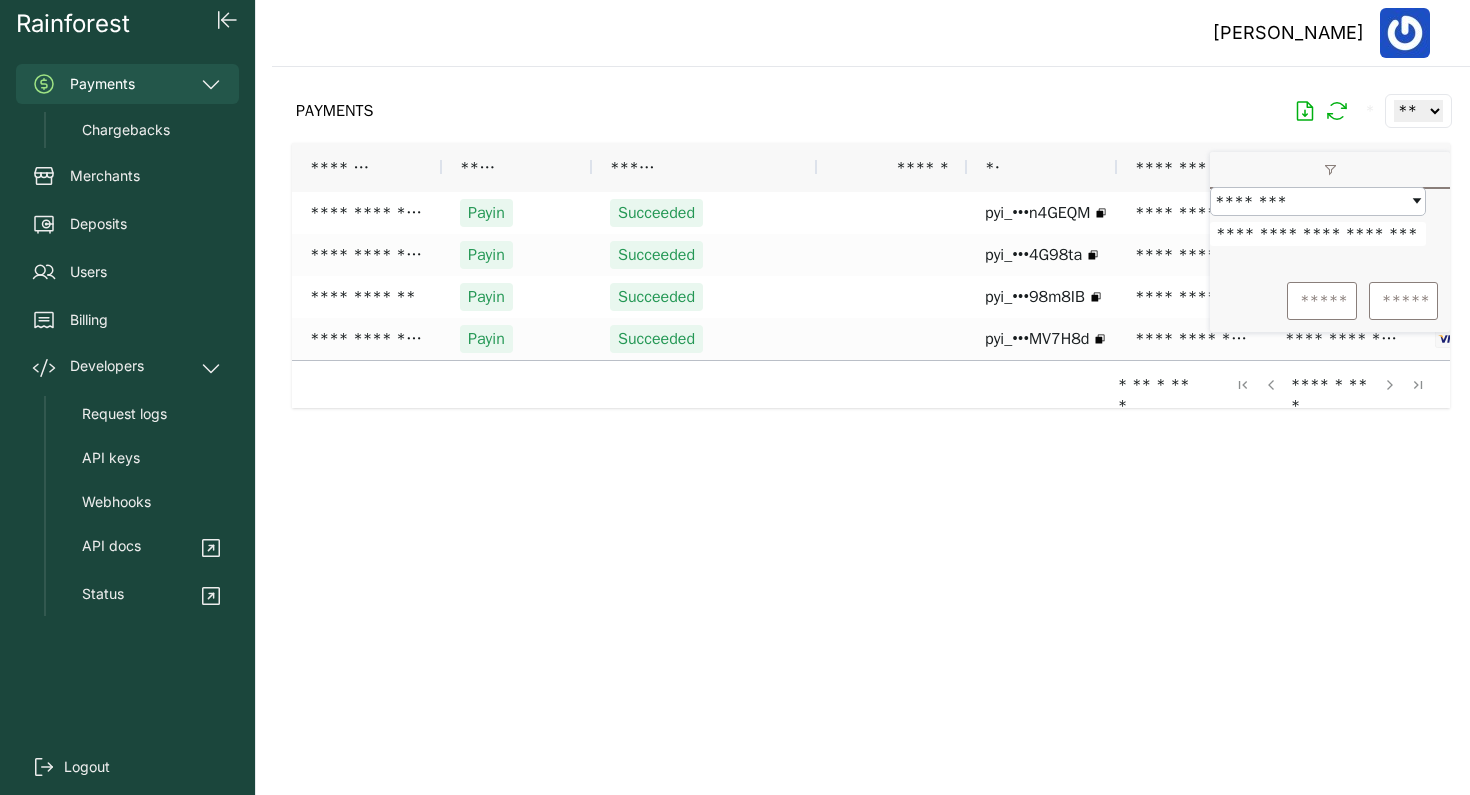 click on "**********" at bounding box center [1318, 234] 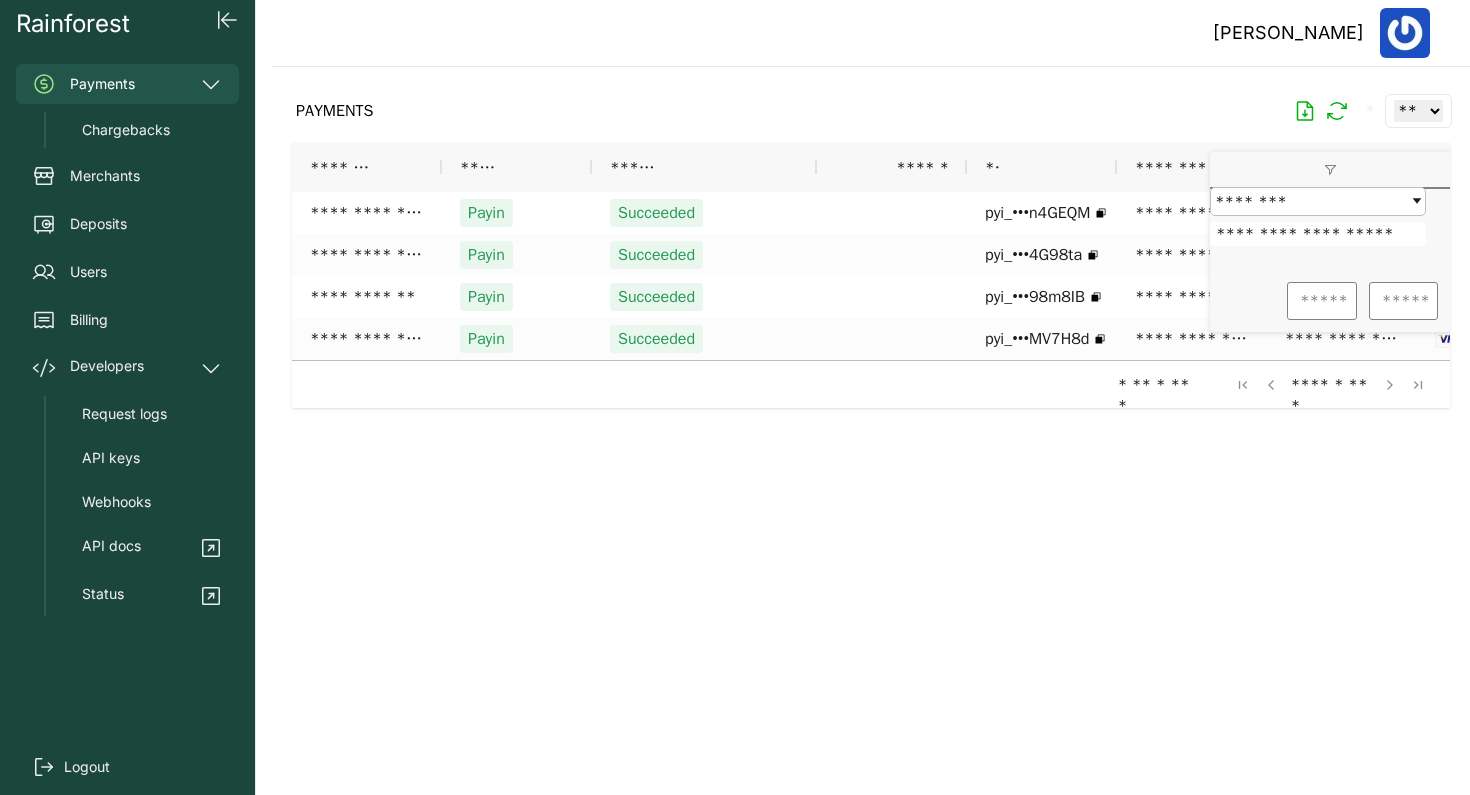 type on "**********" 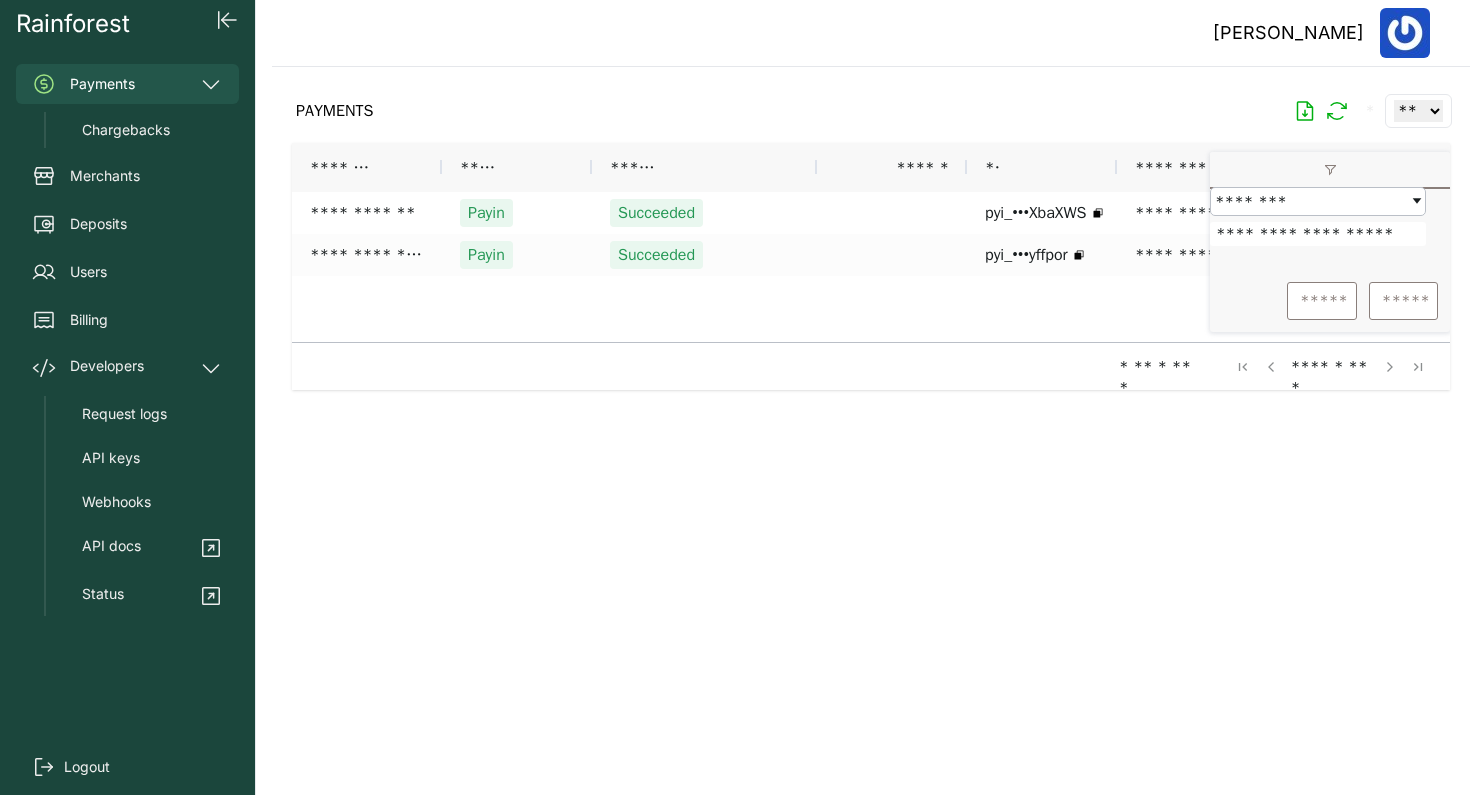 click at bounding box center [871, 415] 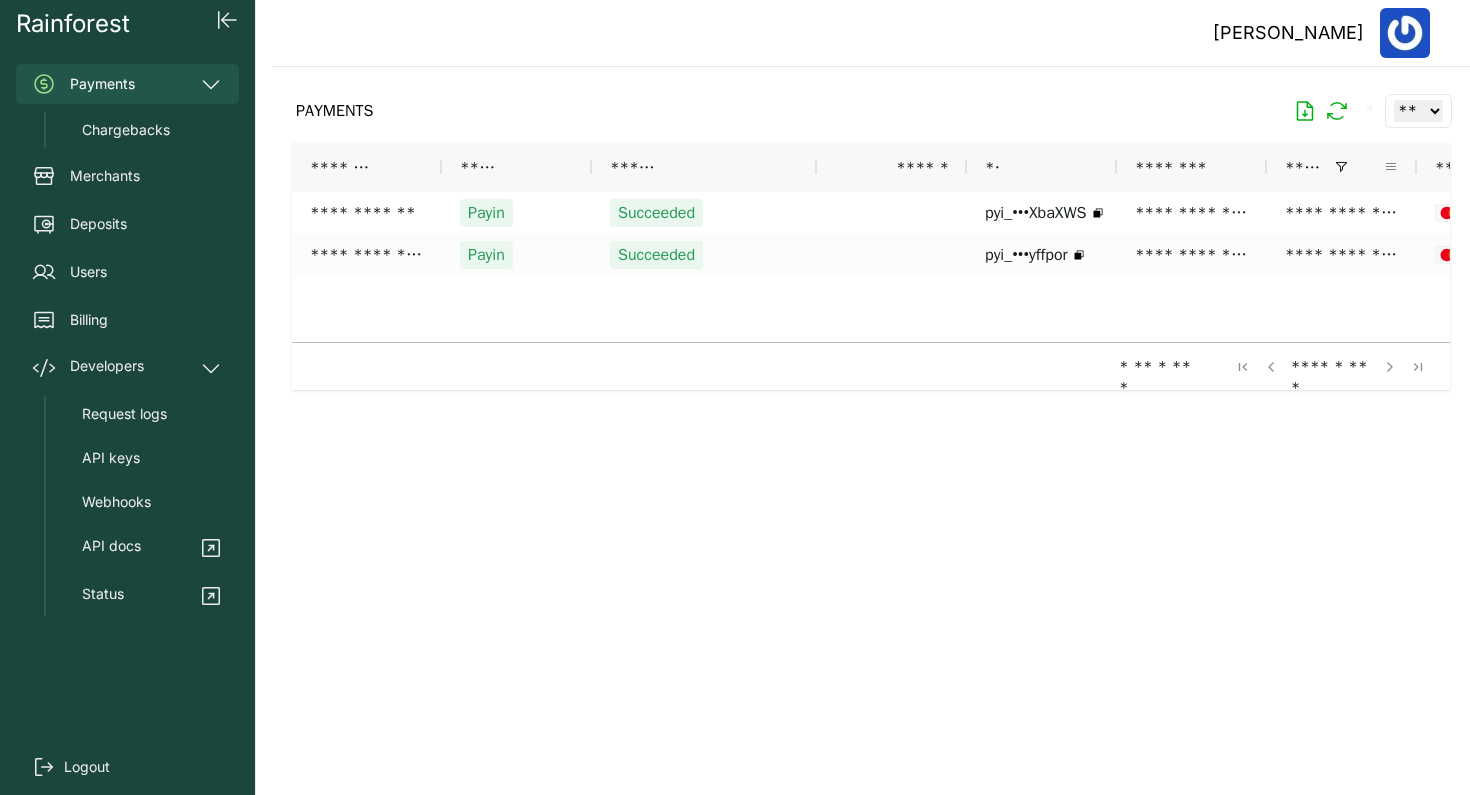 click at bounding box center (1391, 167) 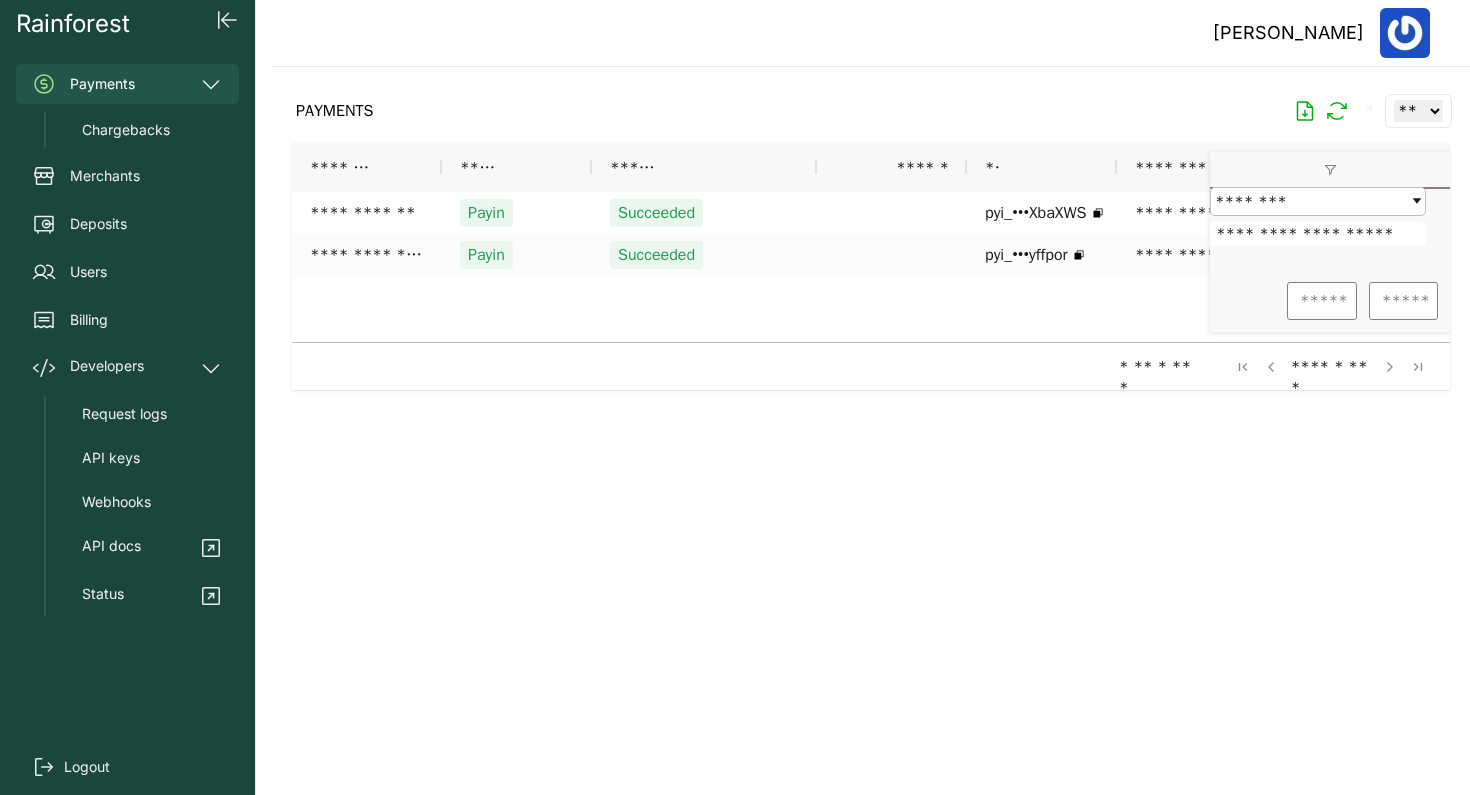 click on "**********" at bounding box center (1318, 234) 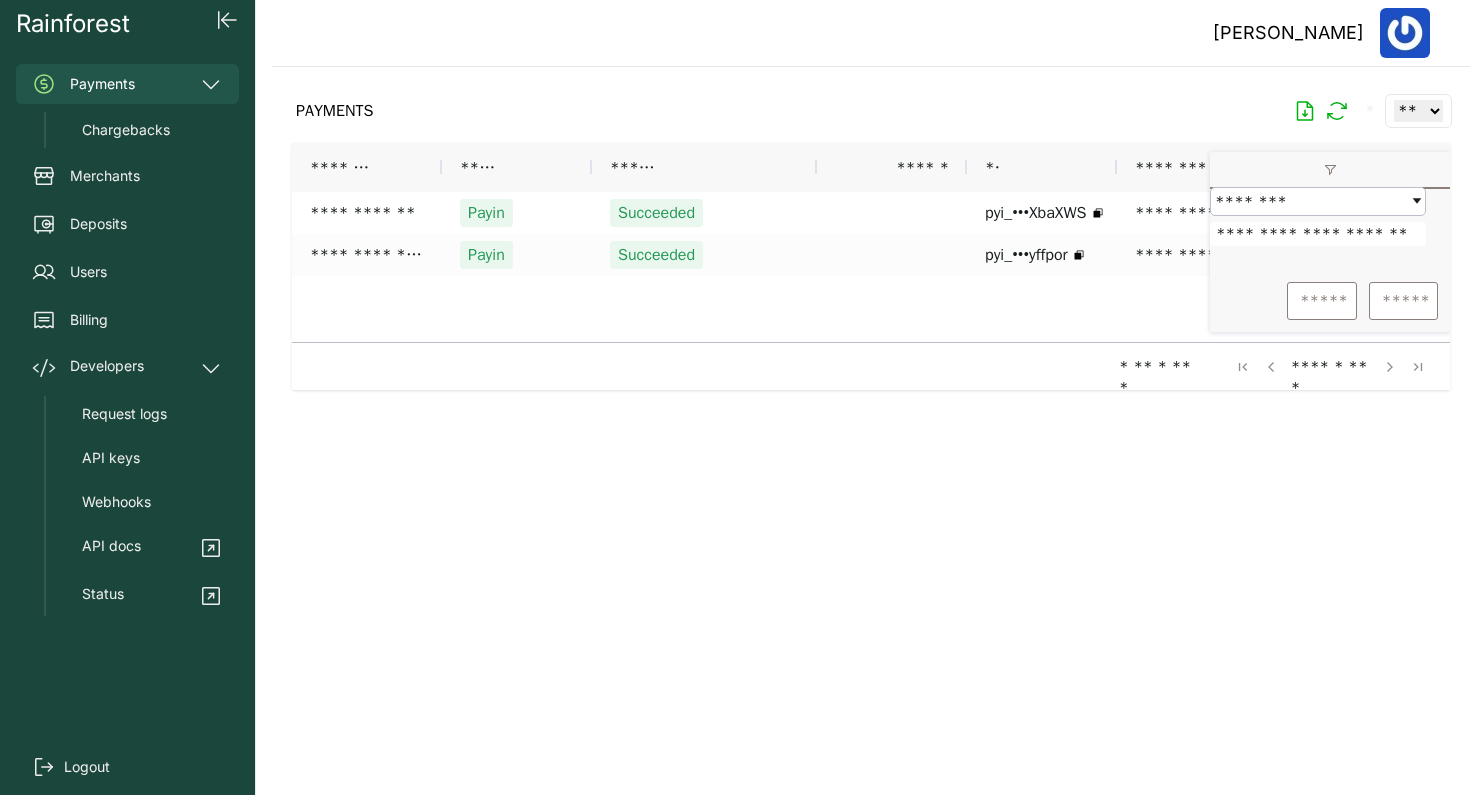 type on "**********" 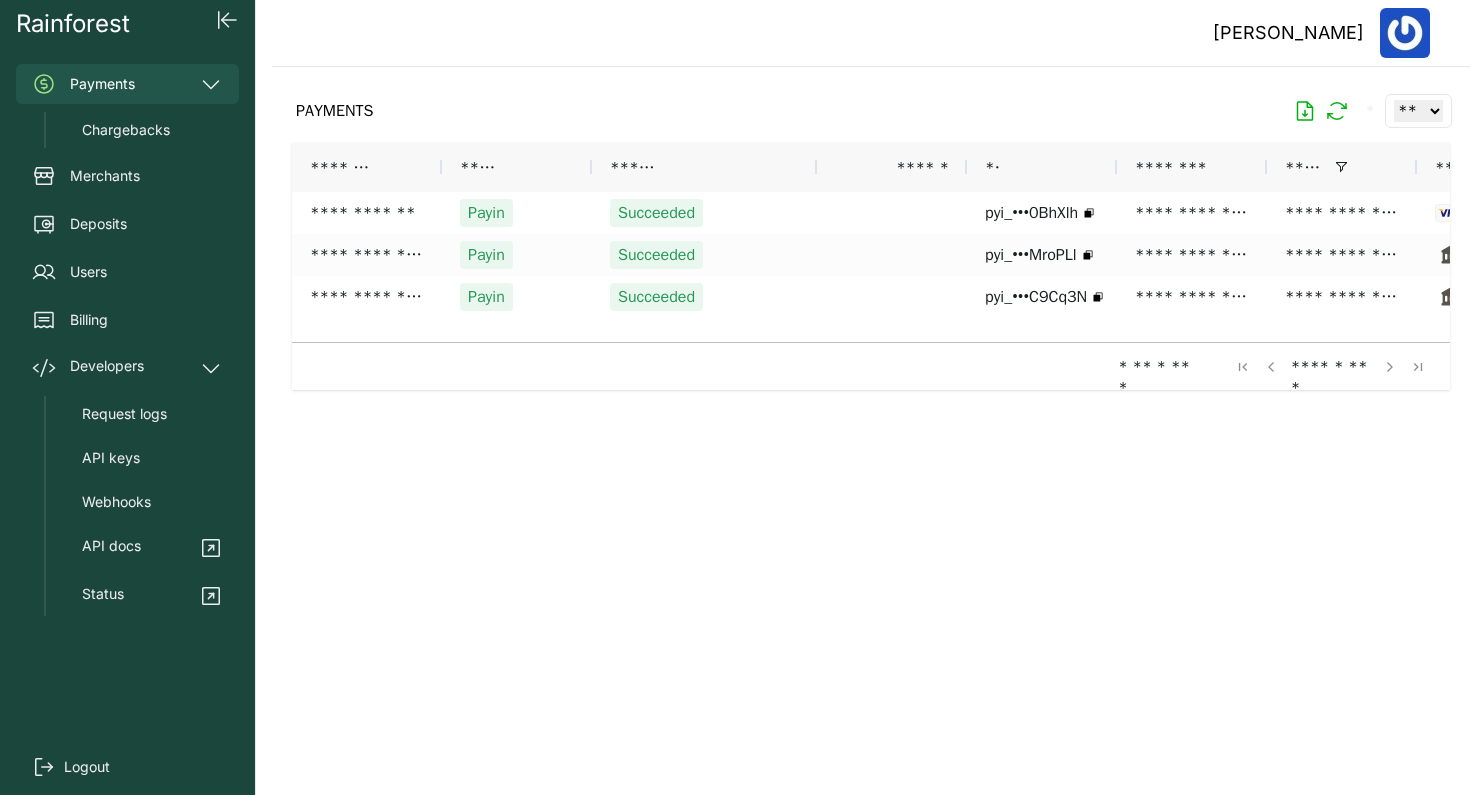 click at bounding box center (871, 415) 